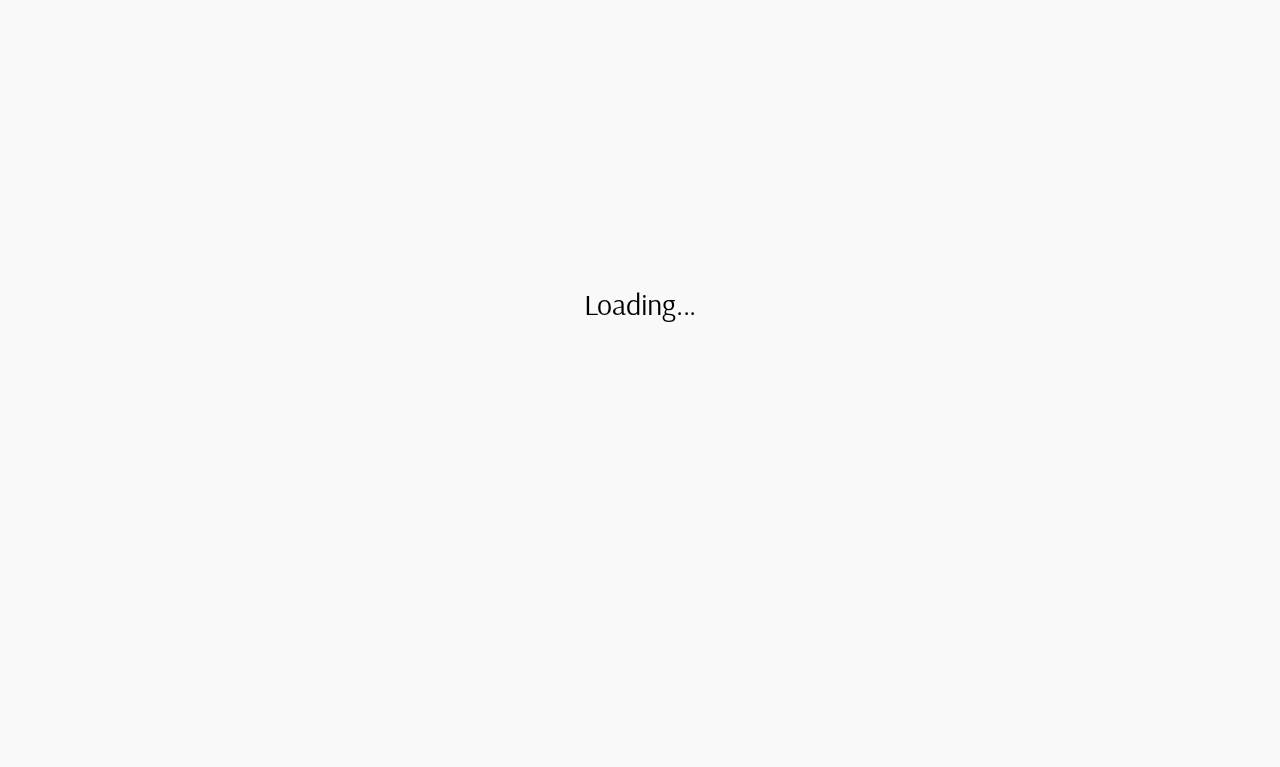 scroll, scrollTop: 0, scrollLeft: 0, axis: both 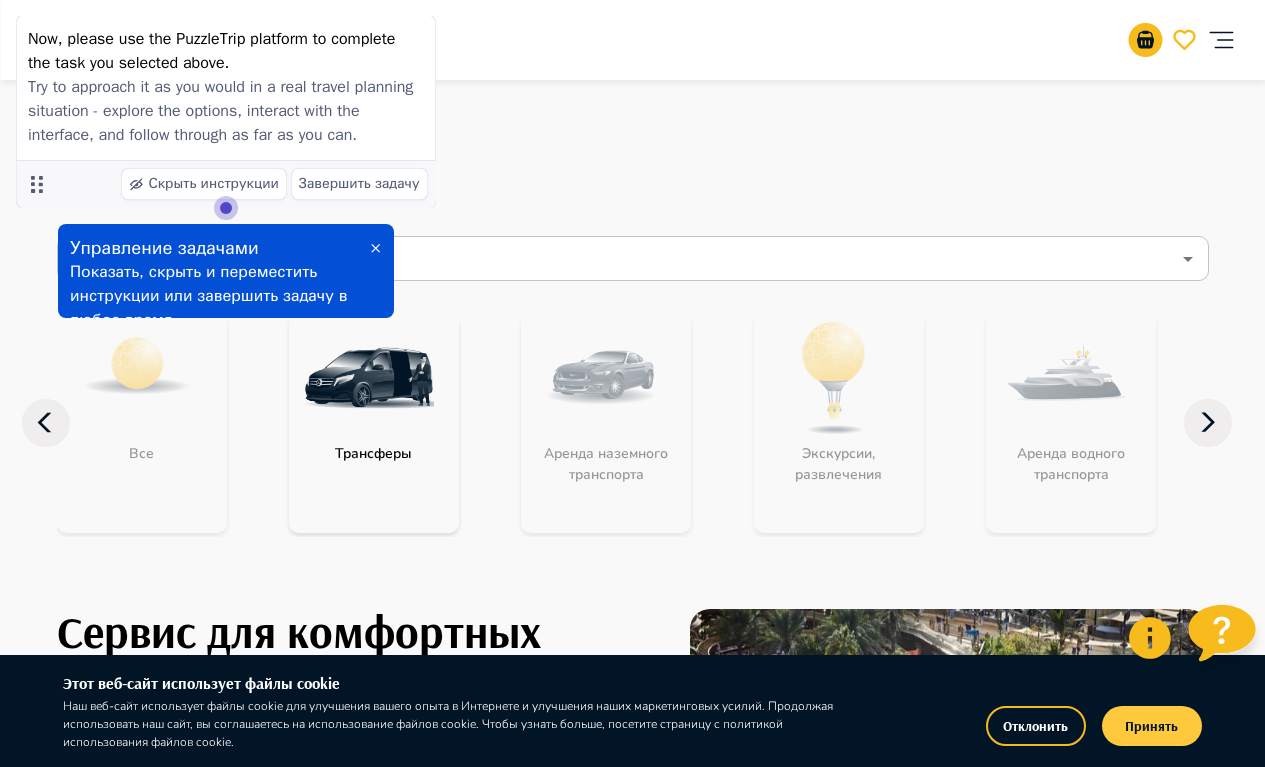 click on "Принять" at bounding box center [1152, 726] 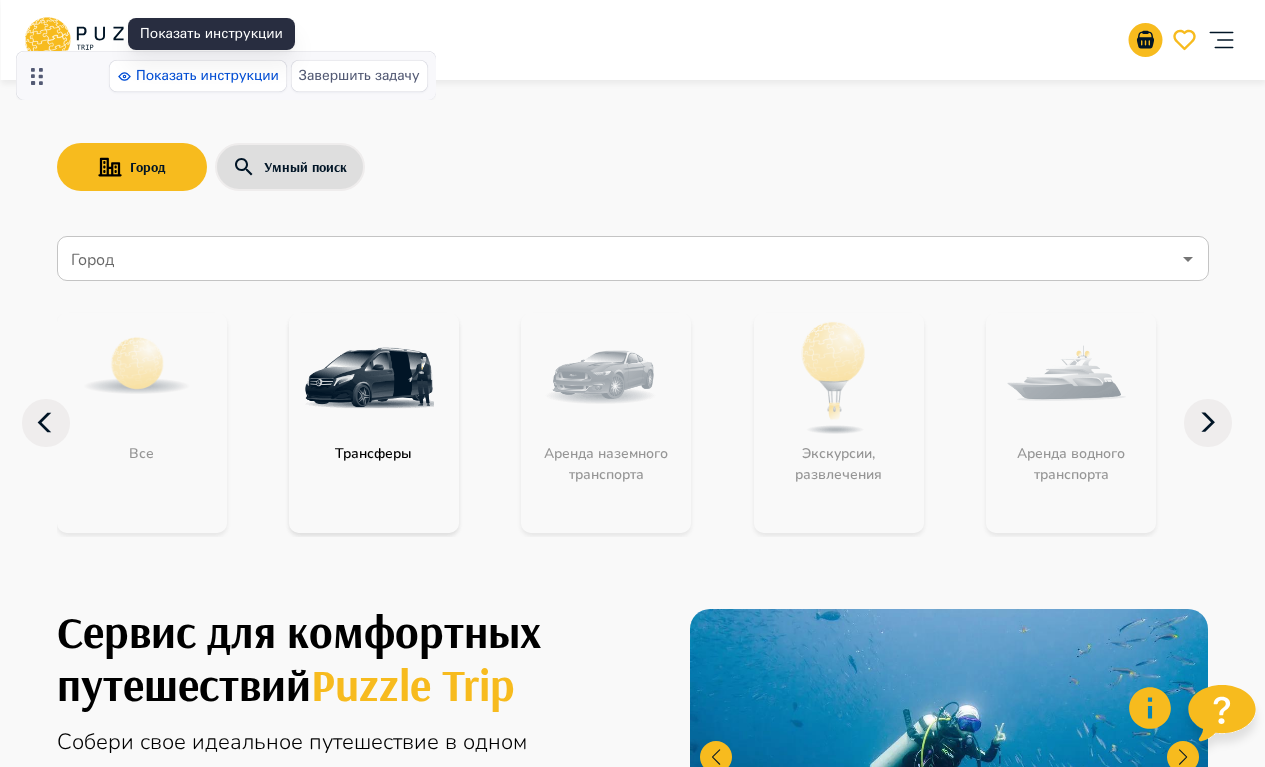 click on "Показать инструкции" at bounding box center (207, 76) 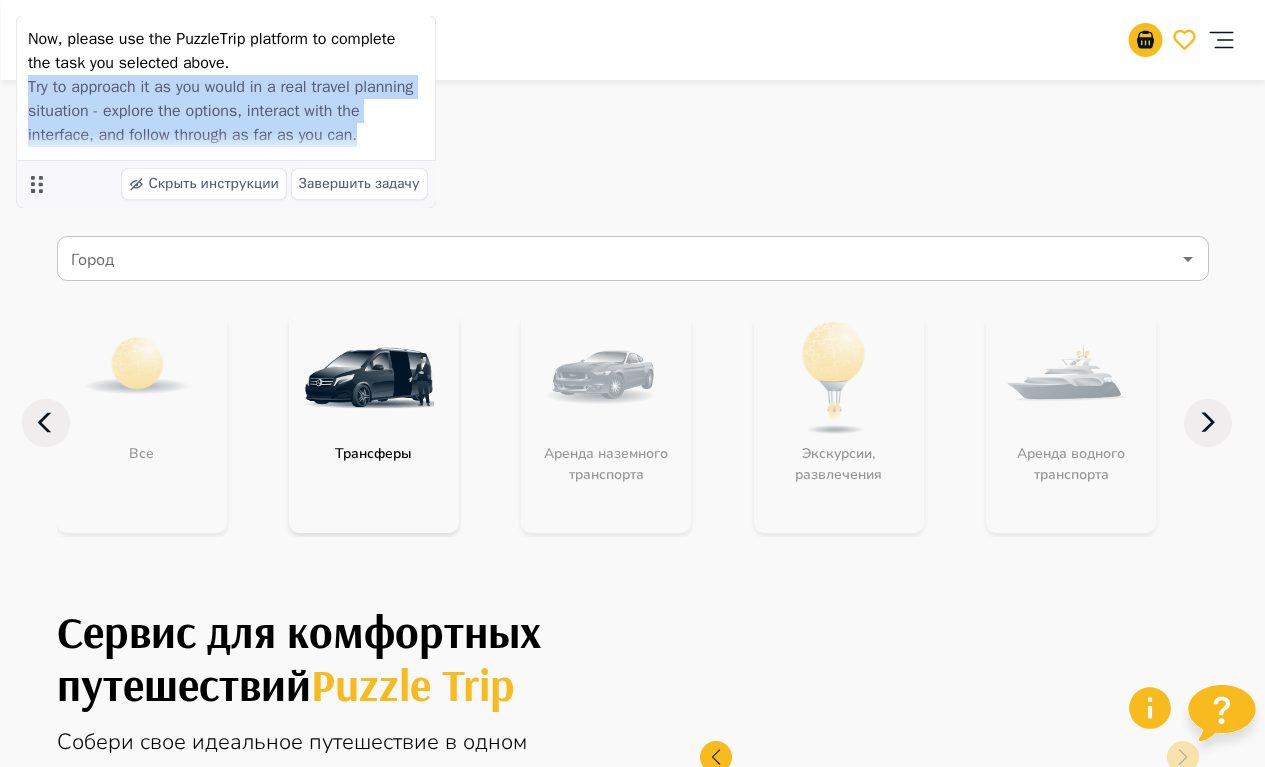 drag, startPoint x: 27, startPoint y: 89, endPoint x: 380, endPoint y: 132, distance: 355.60934 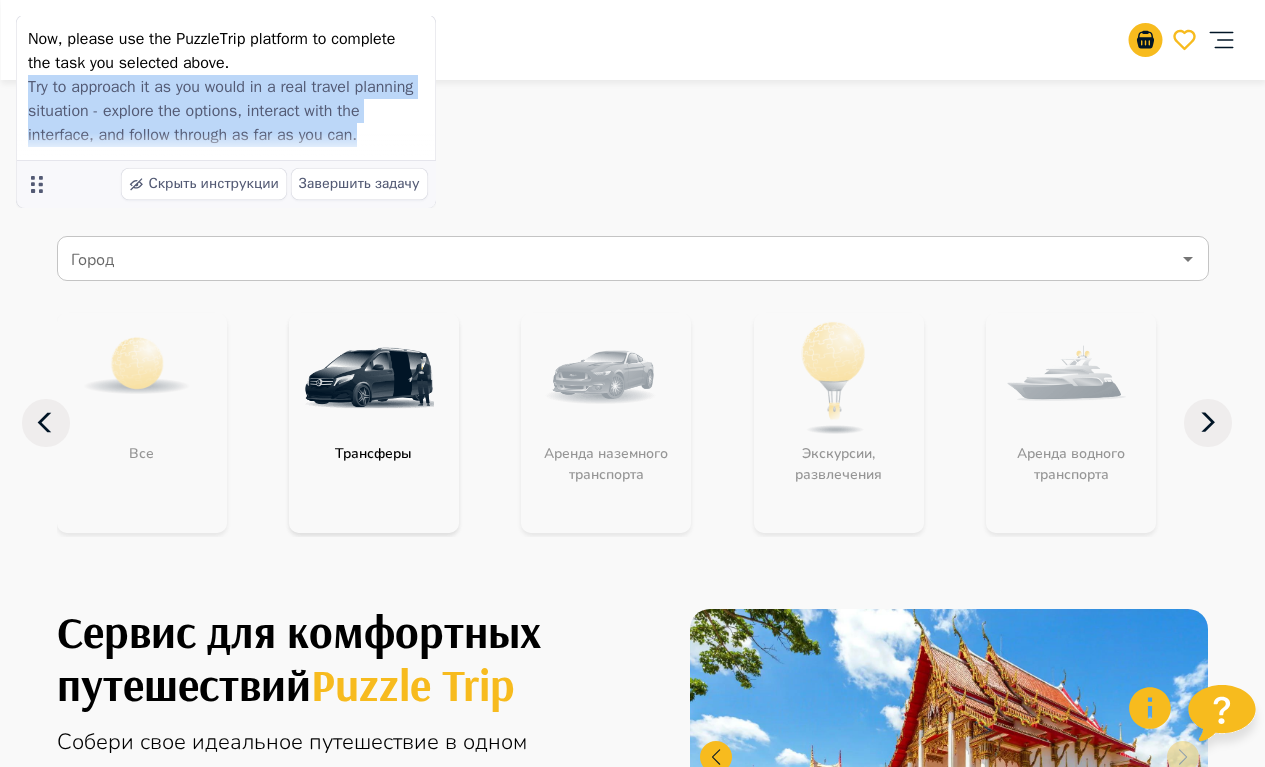 click on "Now, please use the PuzzleTrip platform to complete the task you selected above. Try to approach it as you would in a real travel planning situation - explore the options, interact with the interface, and follow through as far as you can." at bounding box center (225, 87) 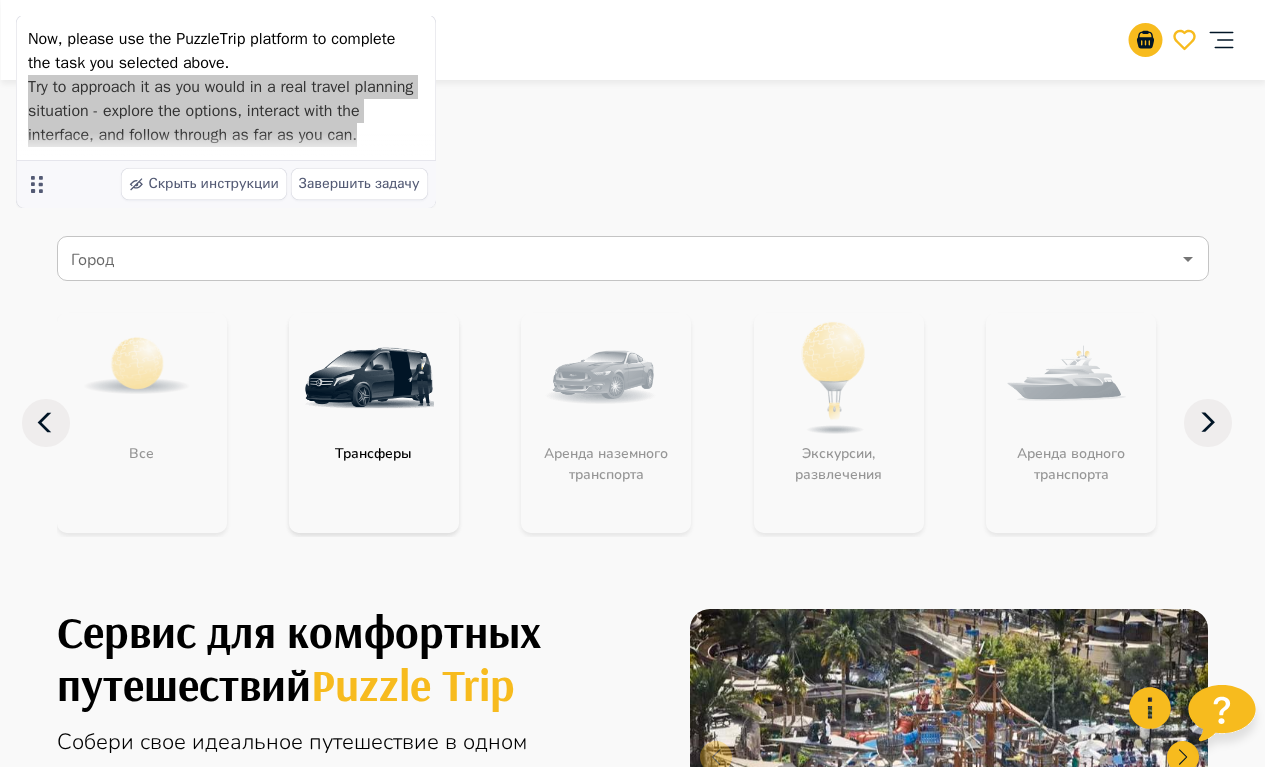 click on "Город Умный поиск" at bounding box center [633, 167] 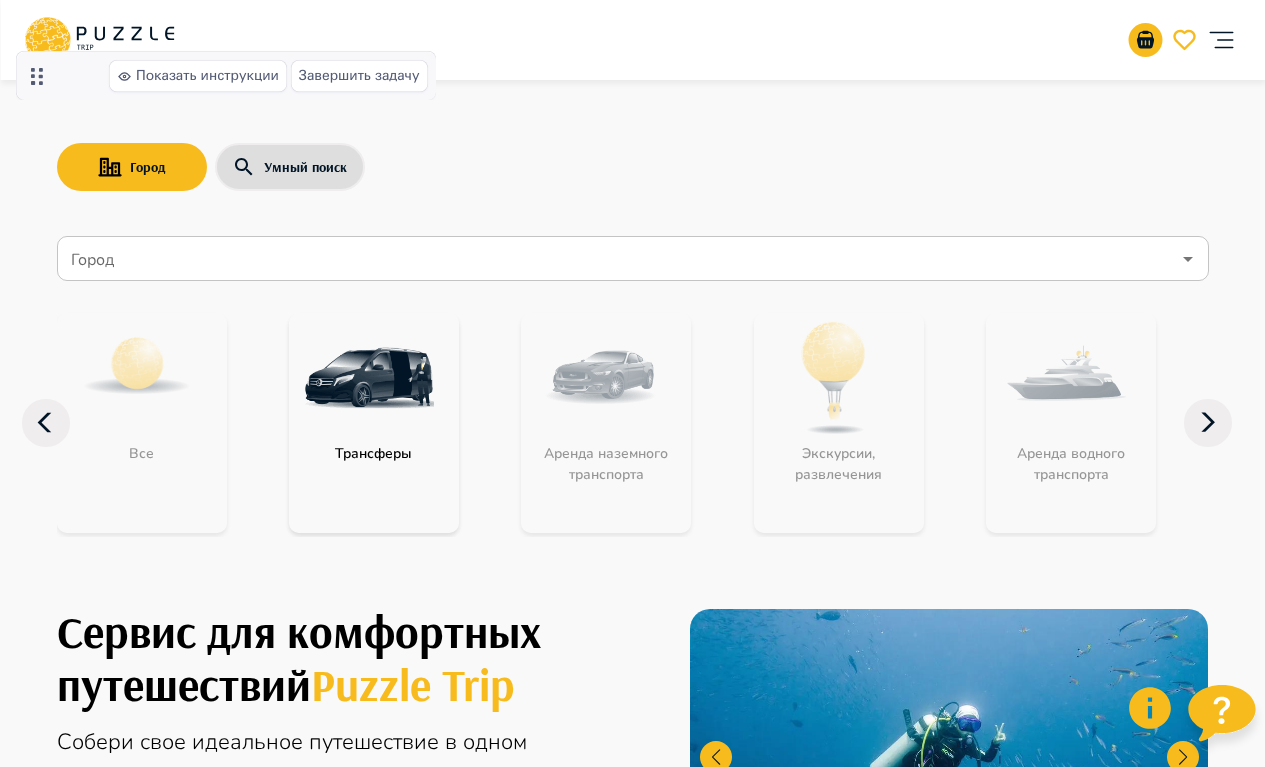 click on "Город" at bounding box center [618, 259] 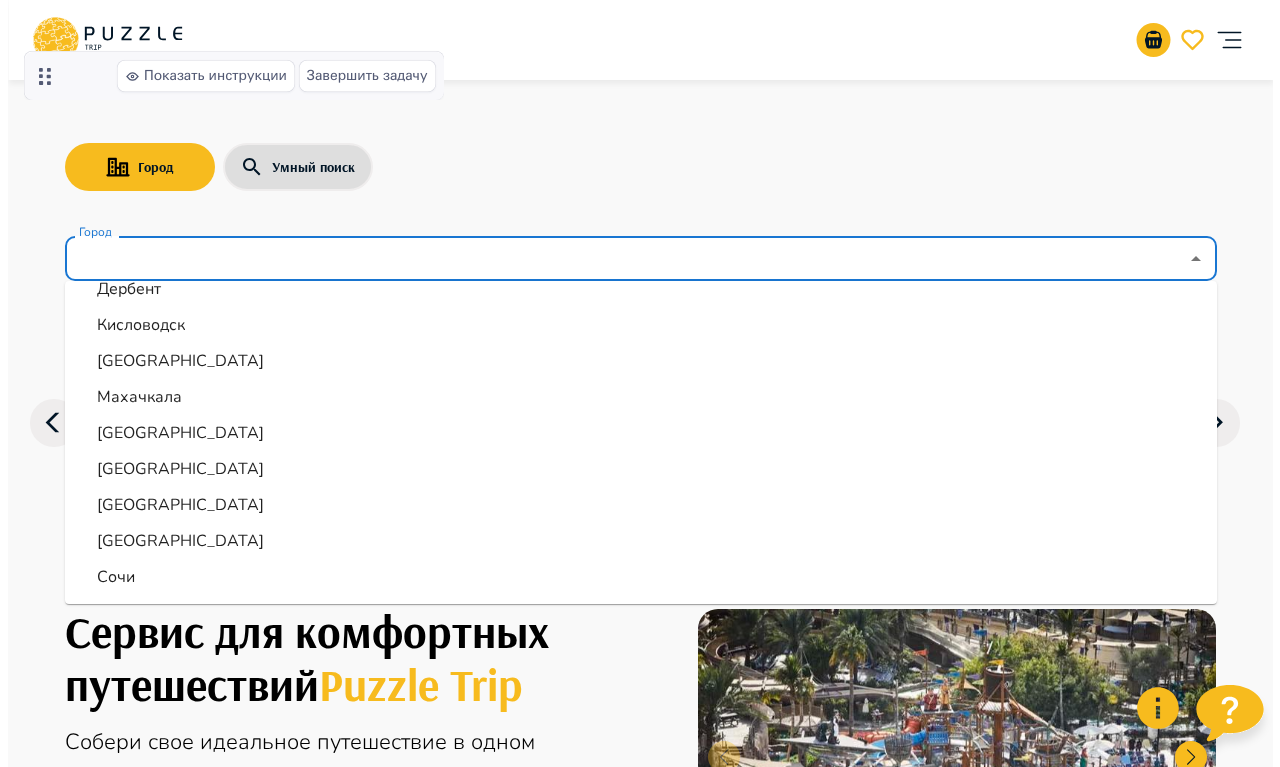 scroll, scrollTop: 700, scrollLeft: 0, axis: vertical 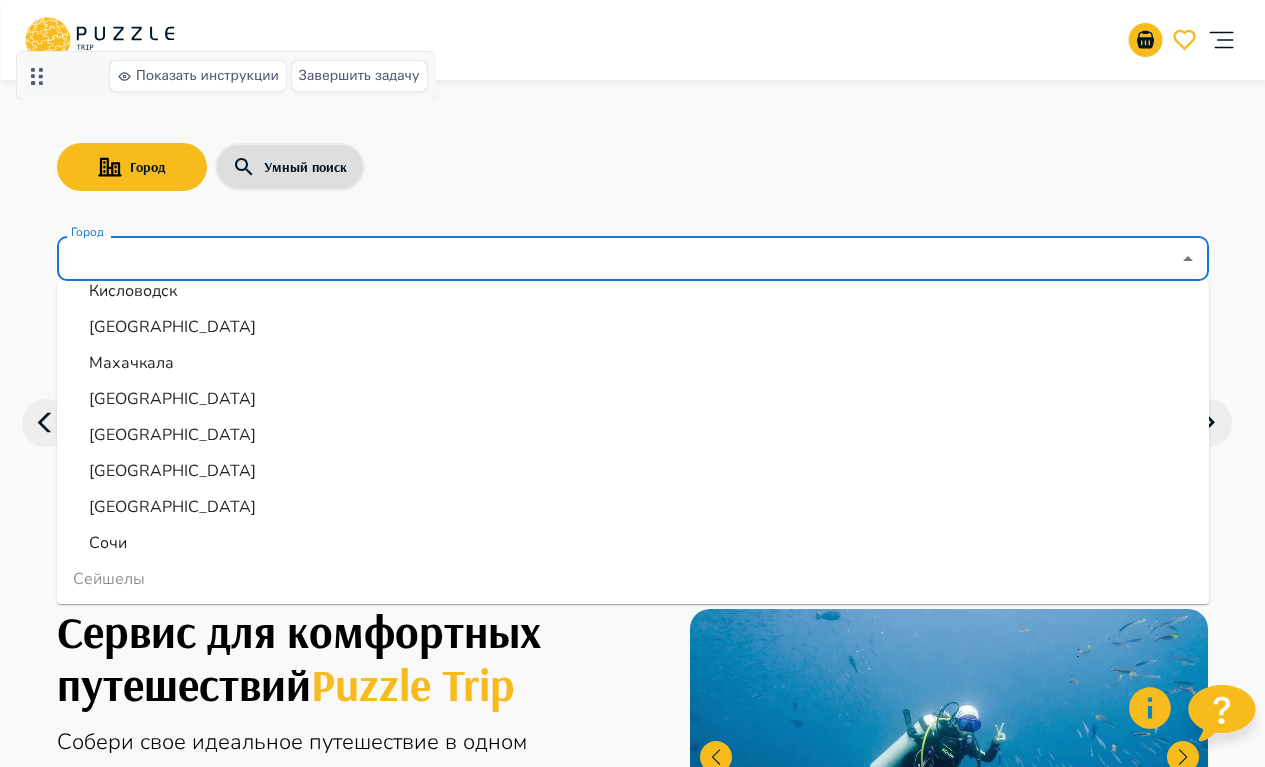 click on "Москва" at bounding box center [172, 399] 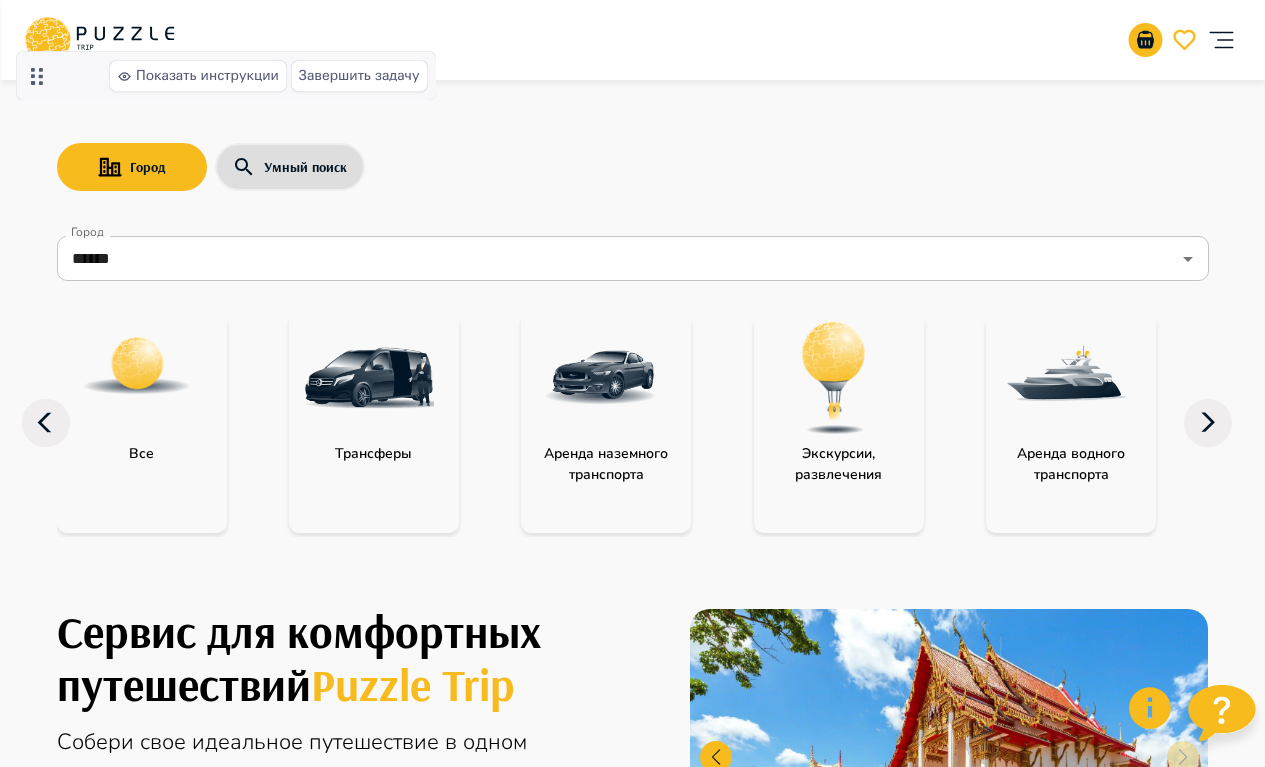 click at bounding box center [834, 378] 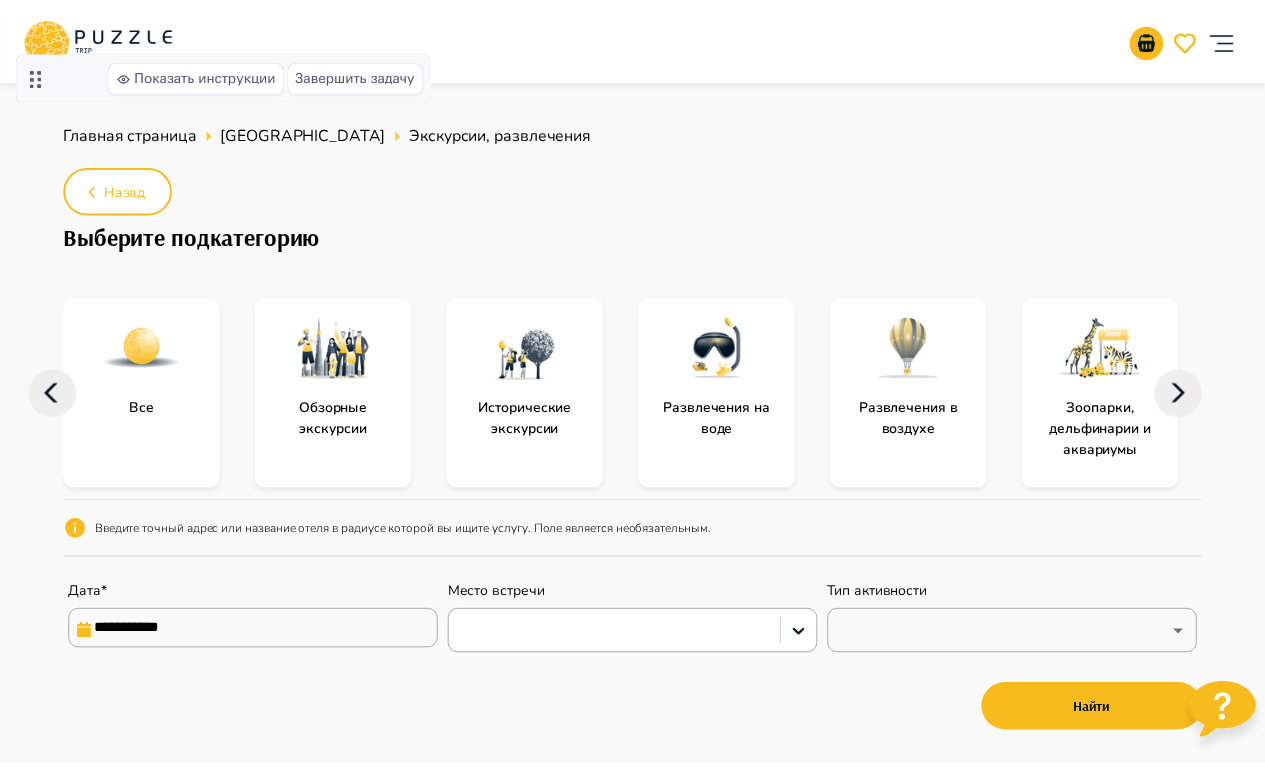 scroll, scrollTop: 100, scrollLeft: 0, axis: vertical 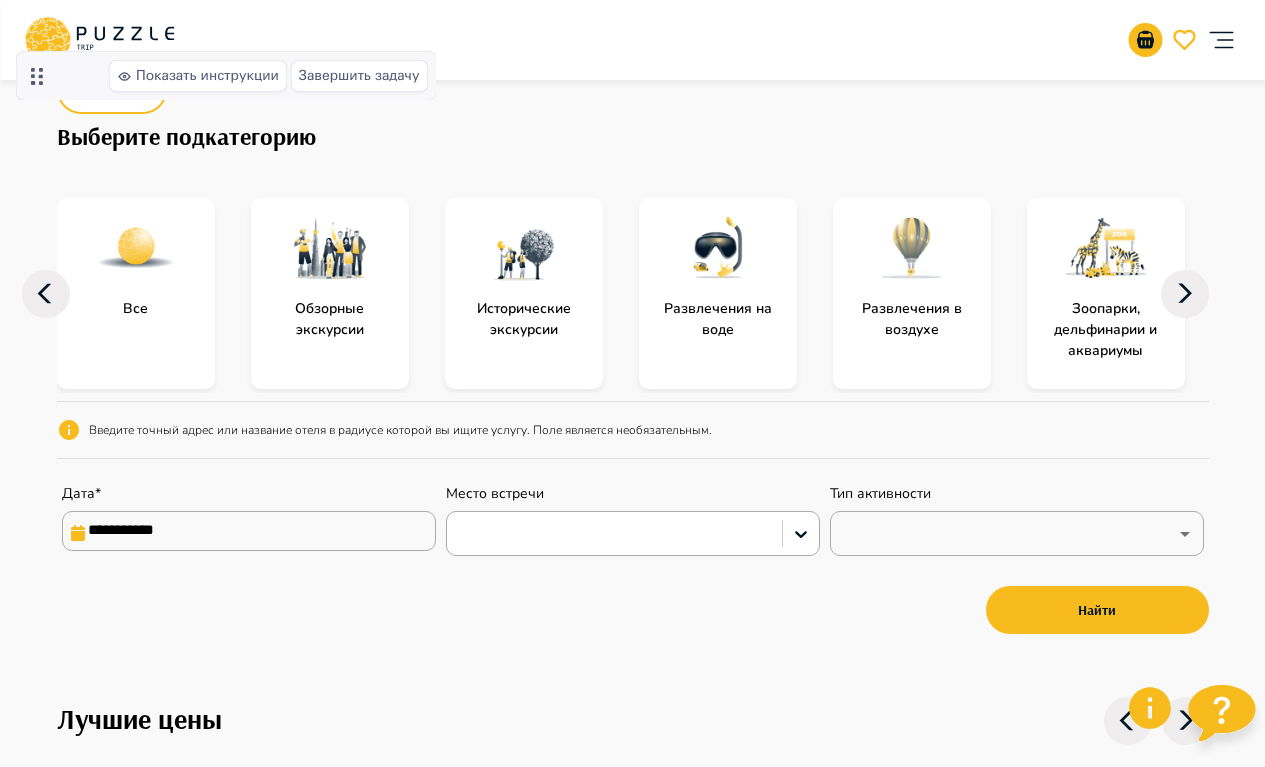 click on "**********" at bounding box center [249, 531] 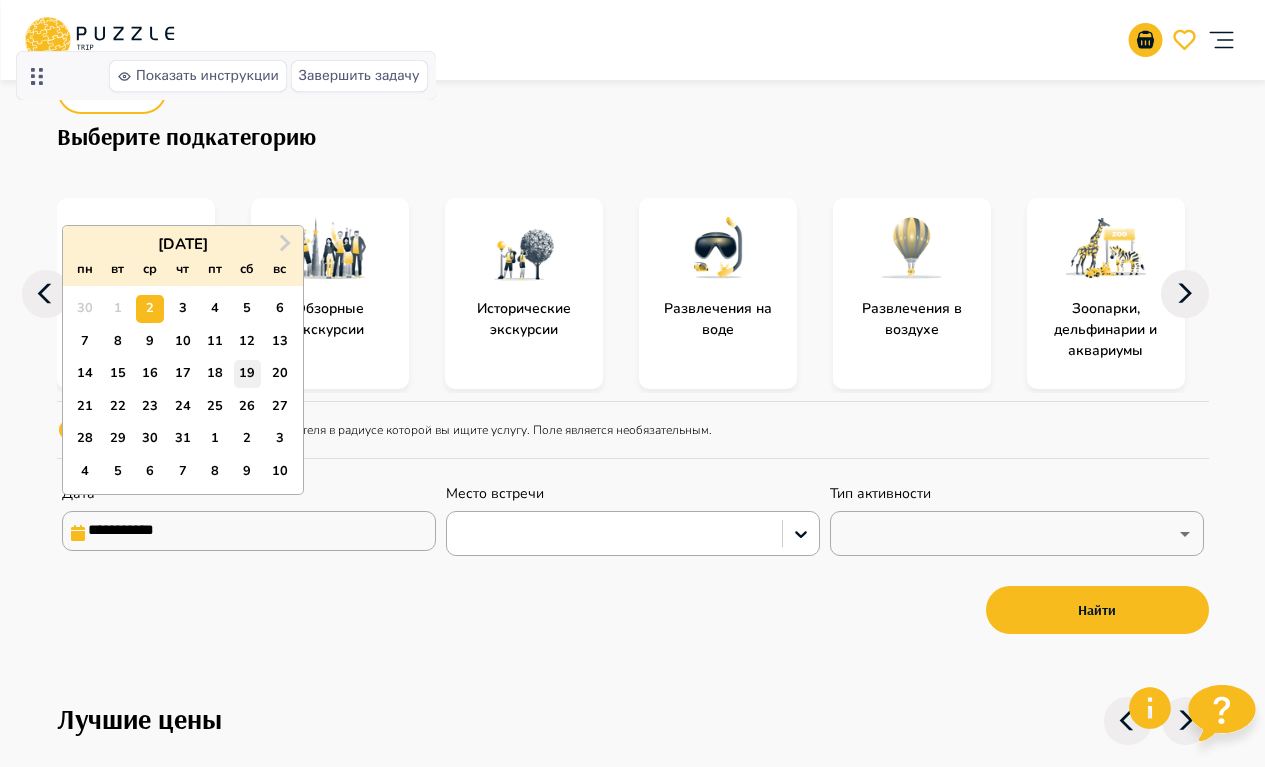 click on "19" at bounding box center [247, 373] 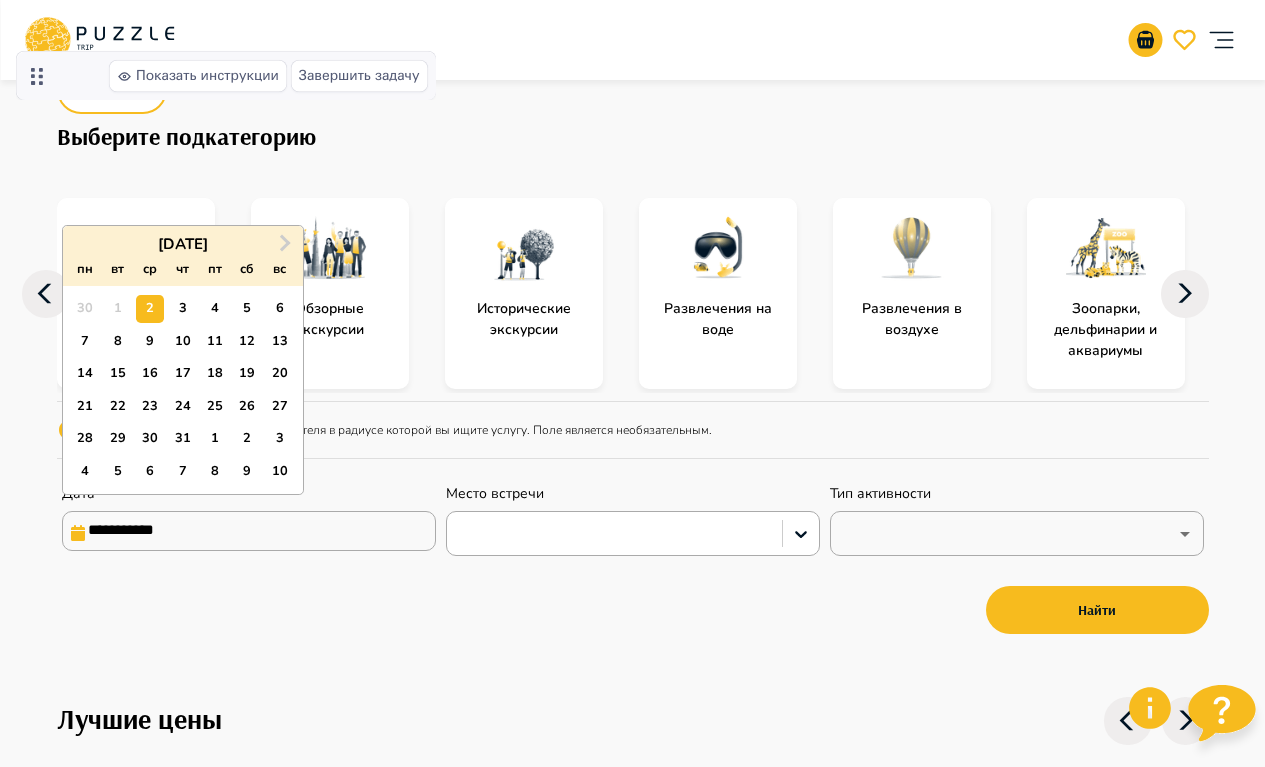 click on "Все Обзорные экскурсии Исторические экскурсии Развлечения на воде Развлечения в воздухе Зоопарки, дельфинарии и аквариумы Парки развлечений и аквапарки Фотографы Разное Развлечения в пустыне Смотровые площадки Музеи и галереи События Персональные гиды Пляжи и пляжные клубы Круизы на яхтах" at bounding box center (633, 293) 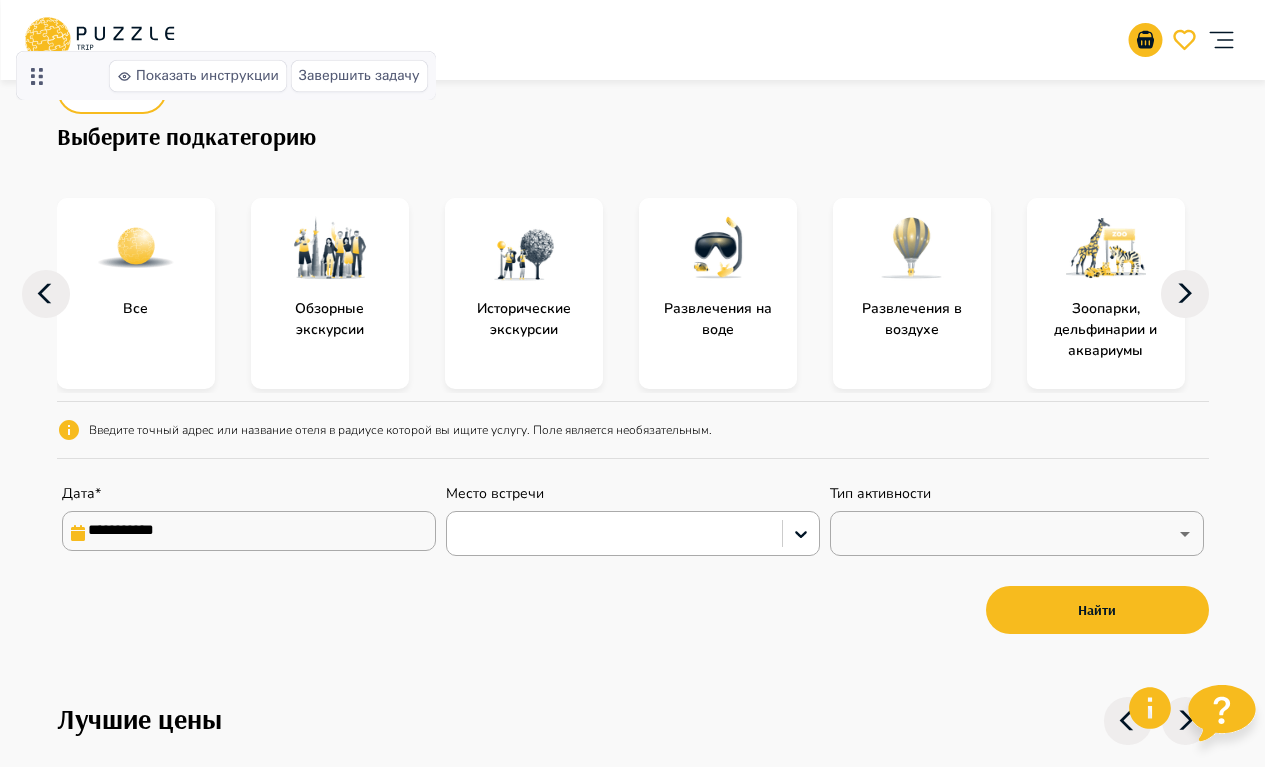 type on "**********" 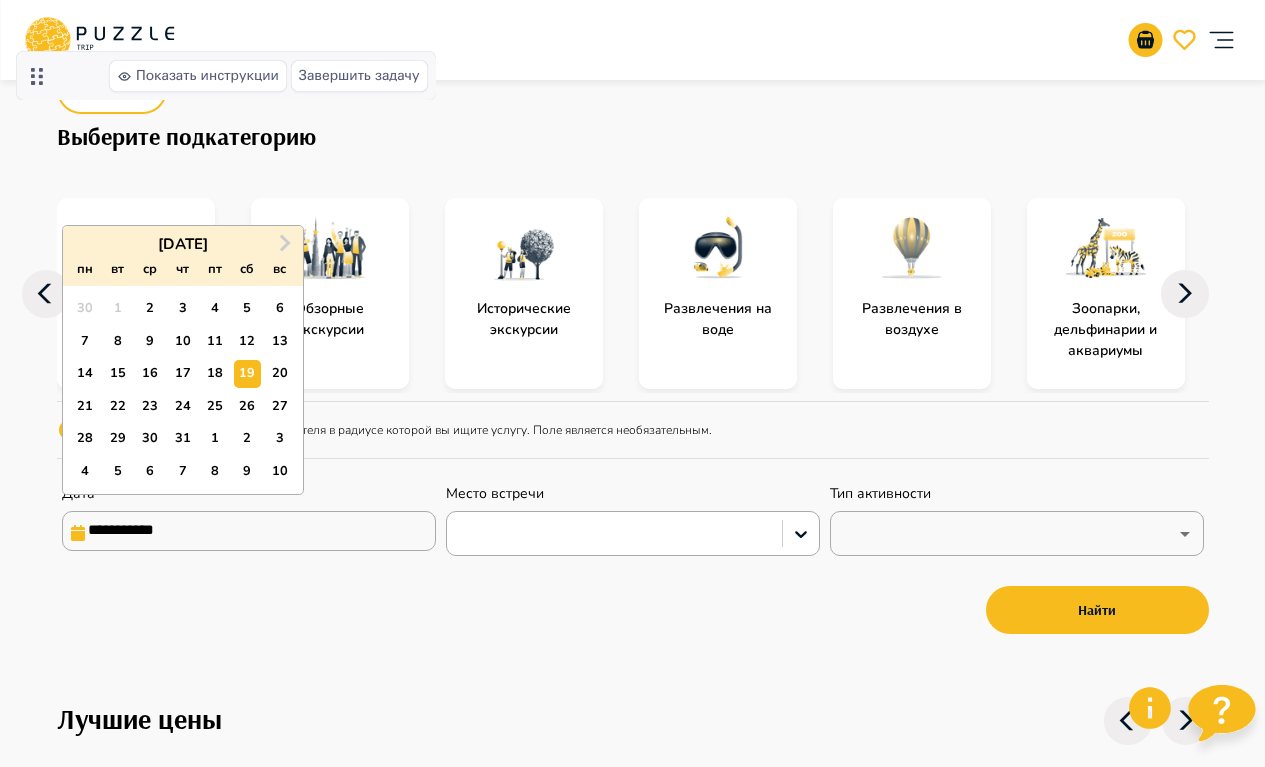 click on "Найти" at bounding box center (633, 610) 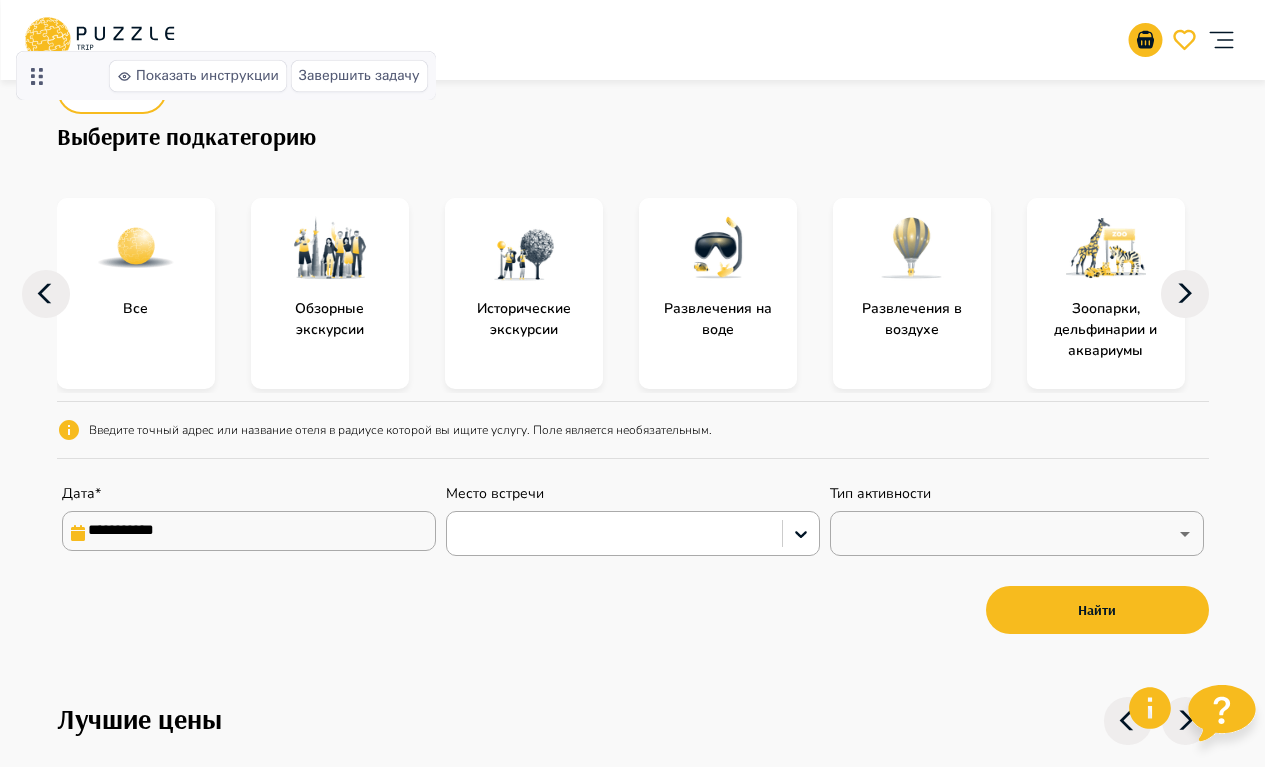 type on "**********" 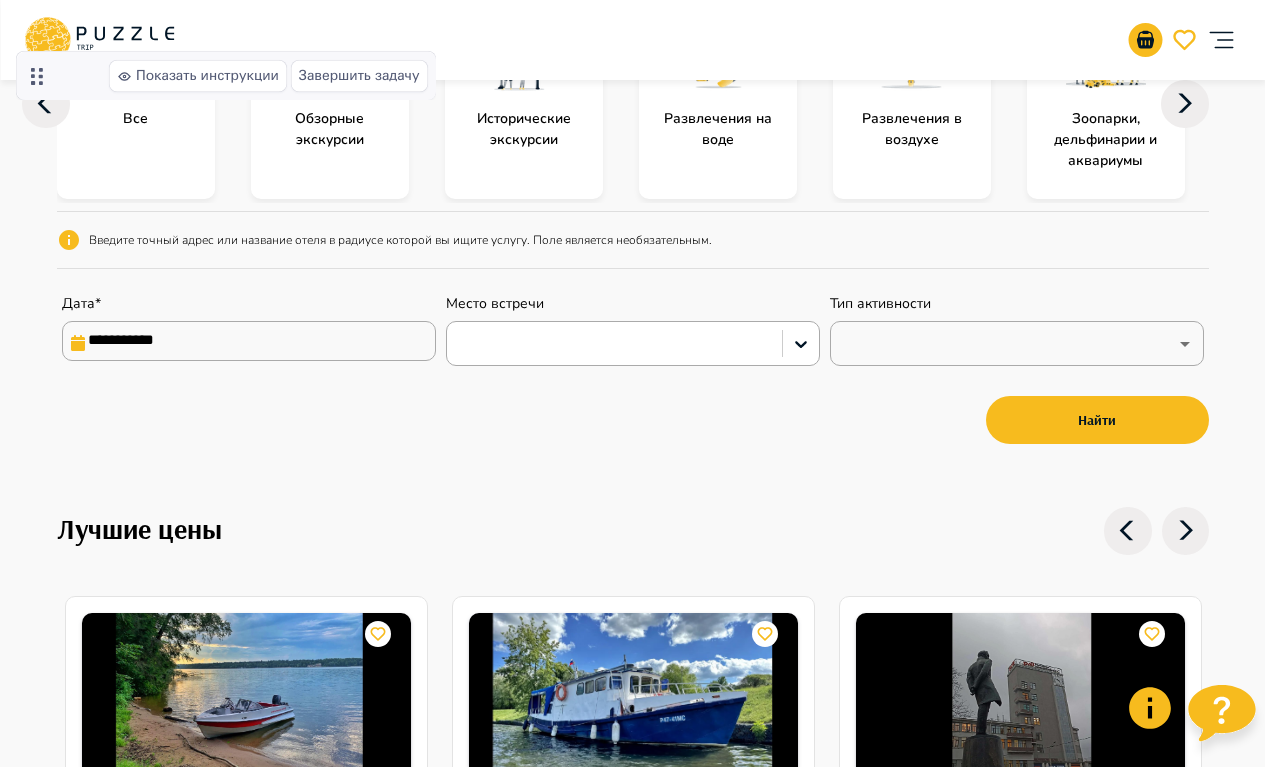 scroll, scrollTop: 0, scrollLeft: 0, axis: both 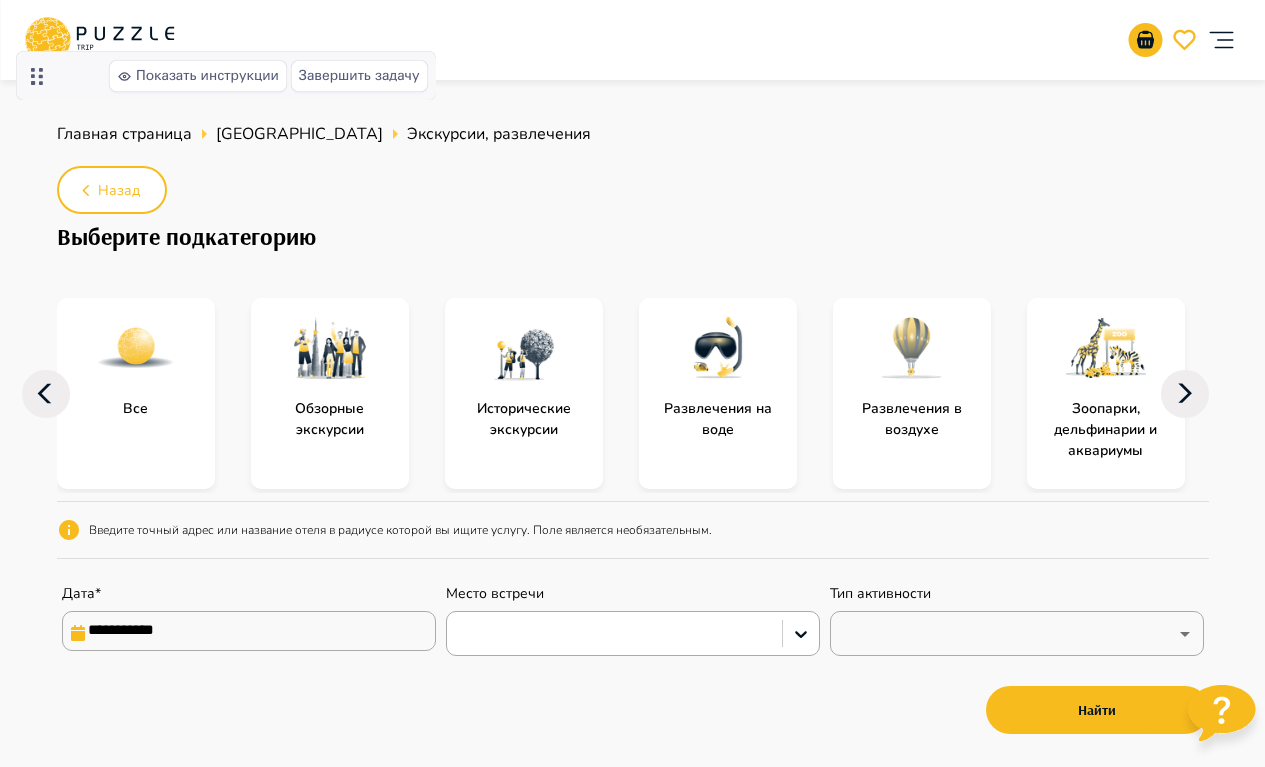 click on "Все" at bounding box center [136, 408] 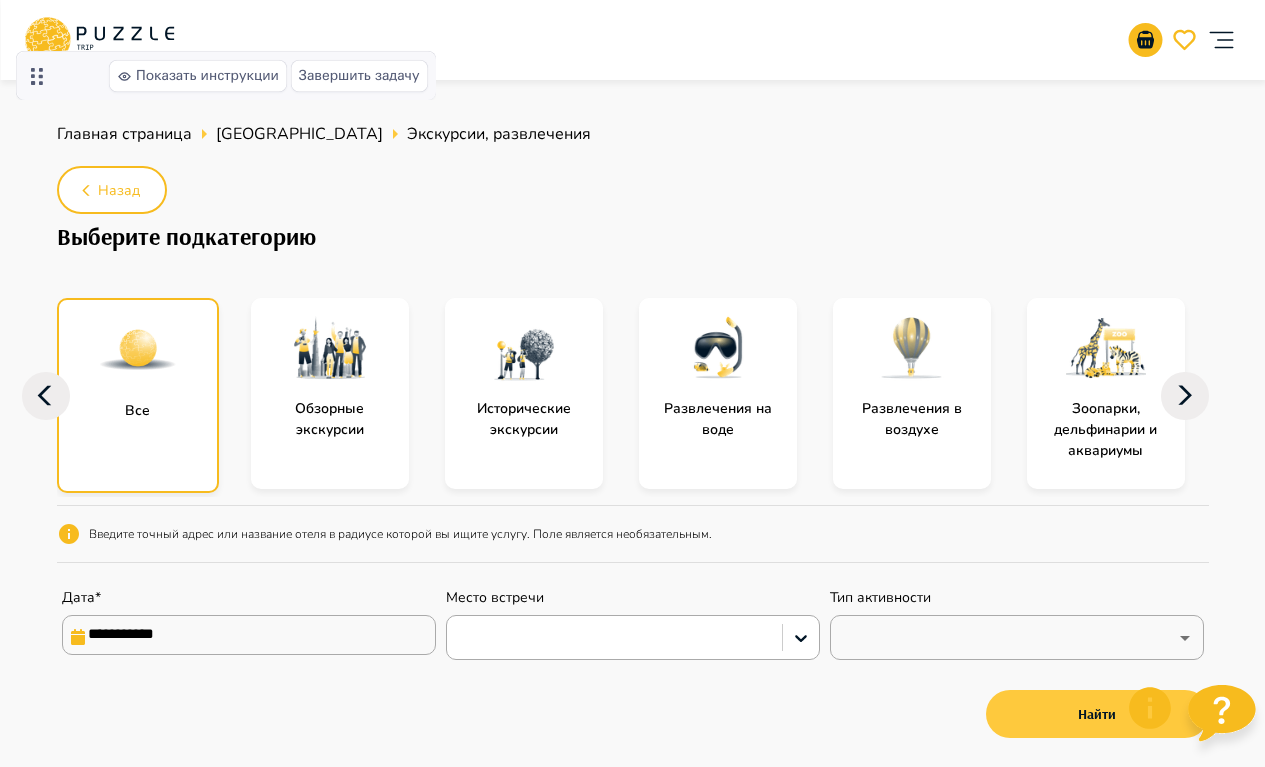 click on "Найти" at bounding box center (1097, 714) 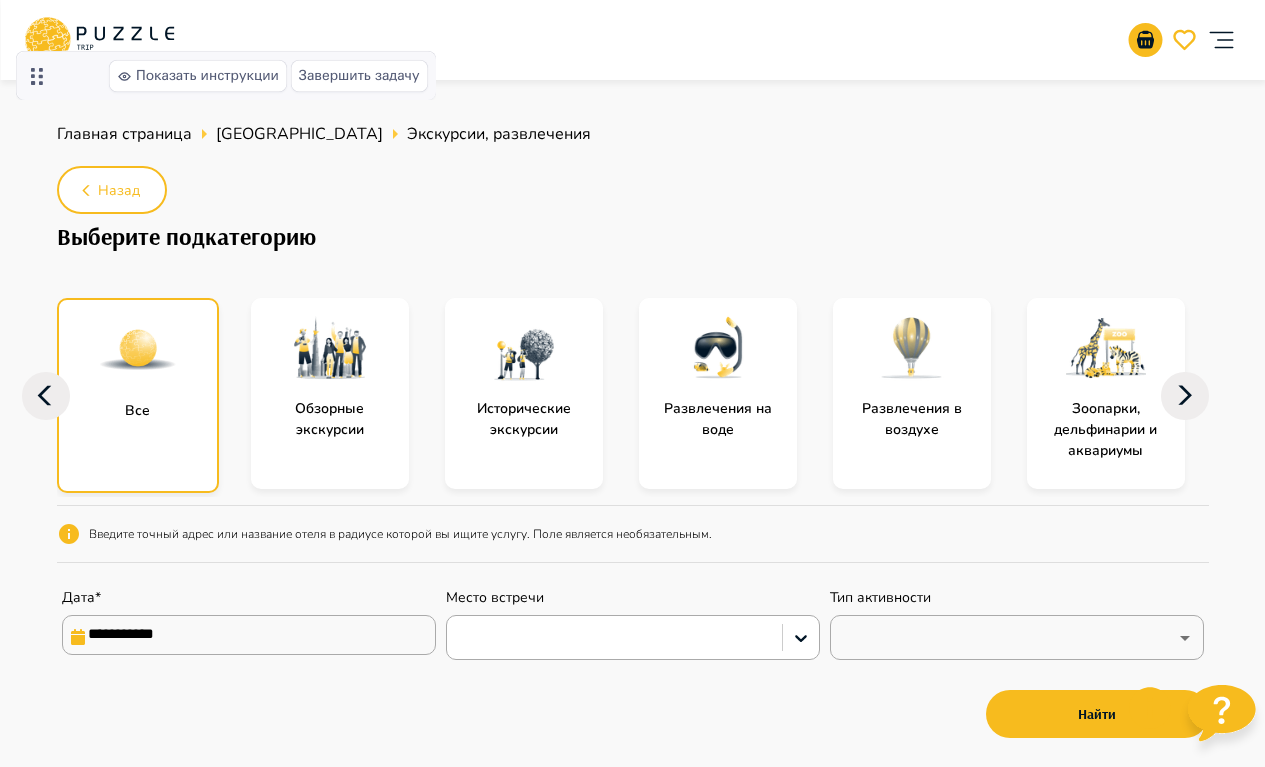 click on "Найти" at bounding box center [1097, 714] 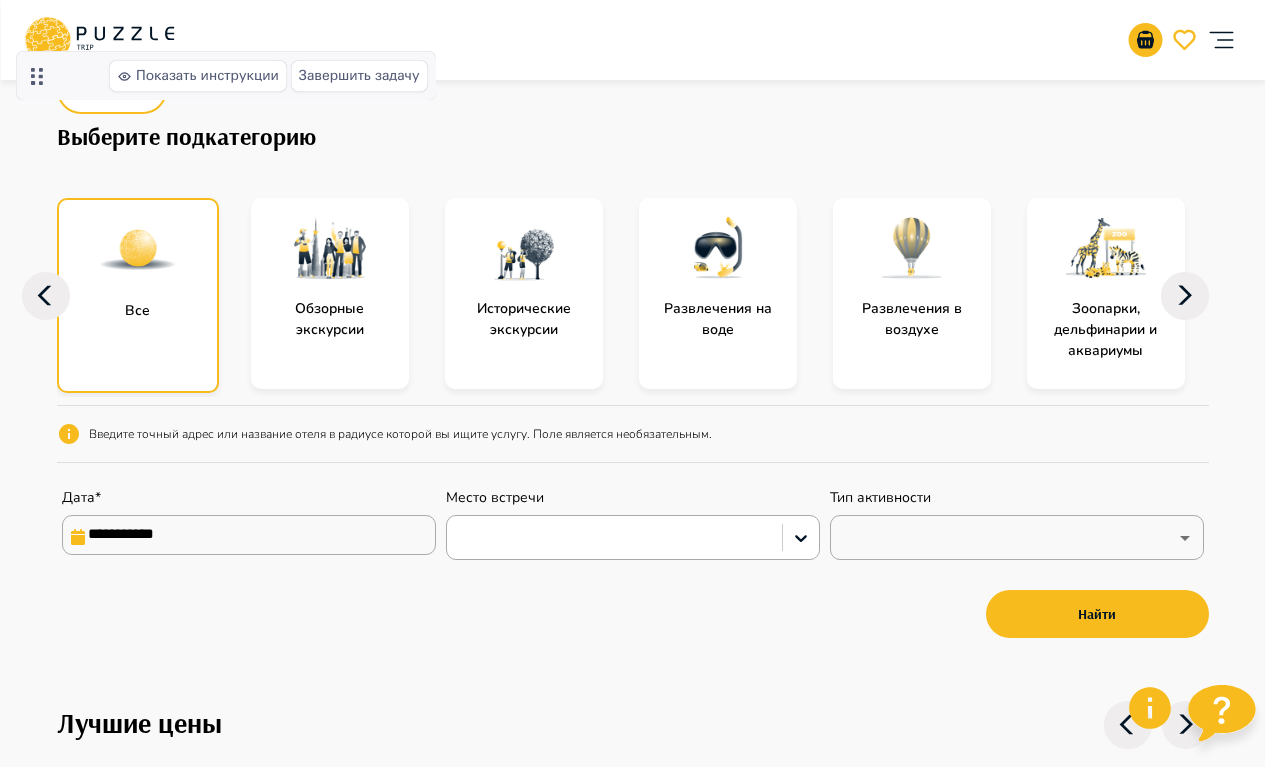 click on "Найти" at bounding box center (1097, 614) 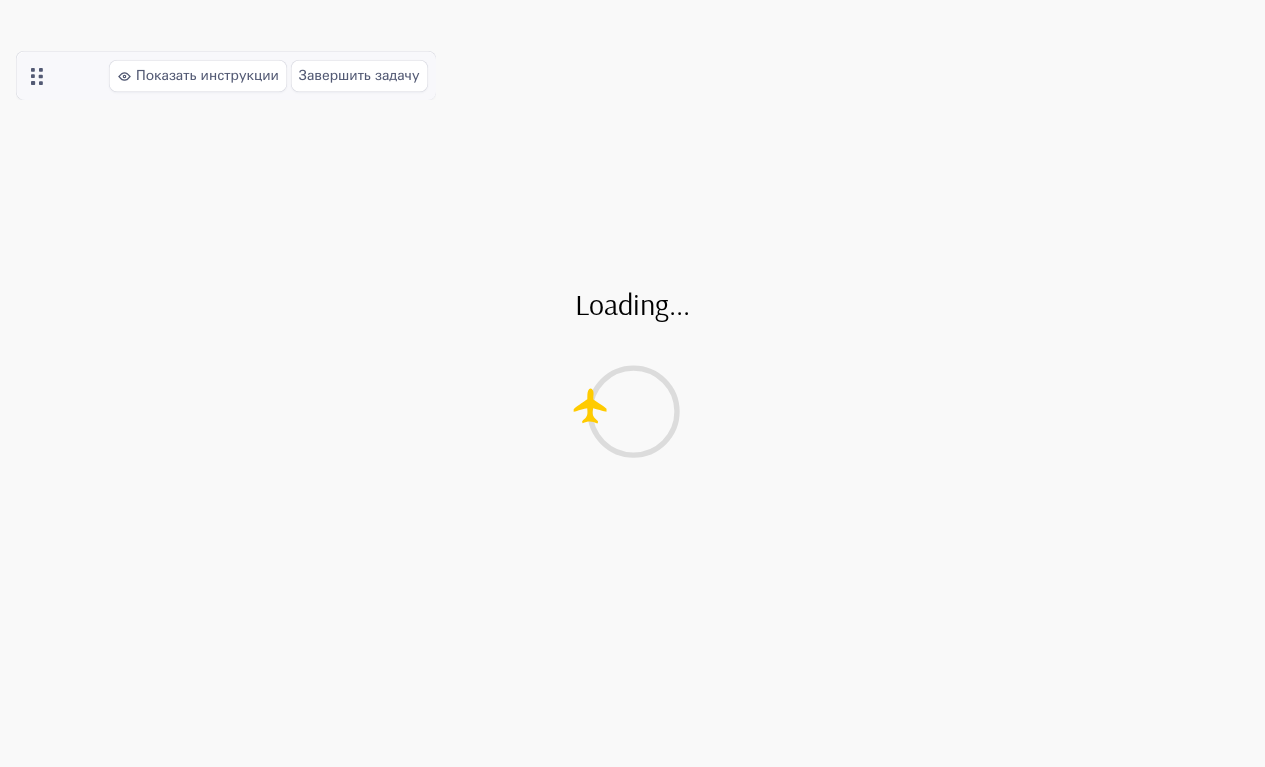 scroll, scrollTop: 0, scrollLeft: 0, axis: both 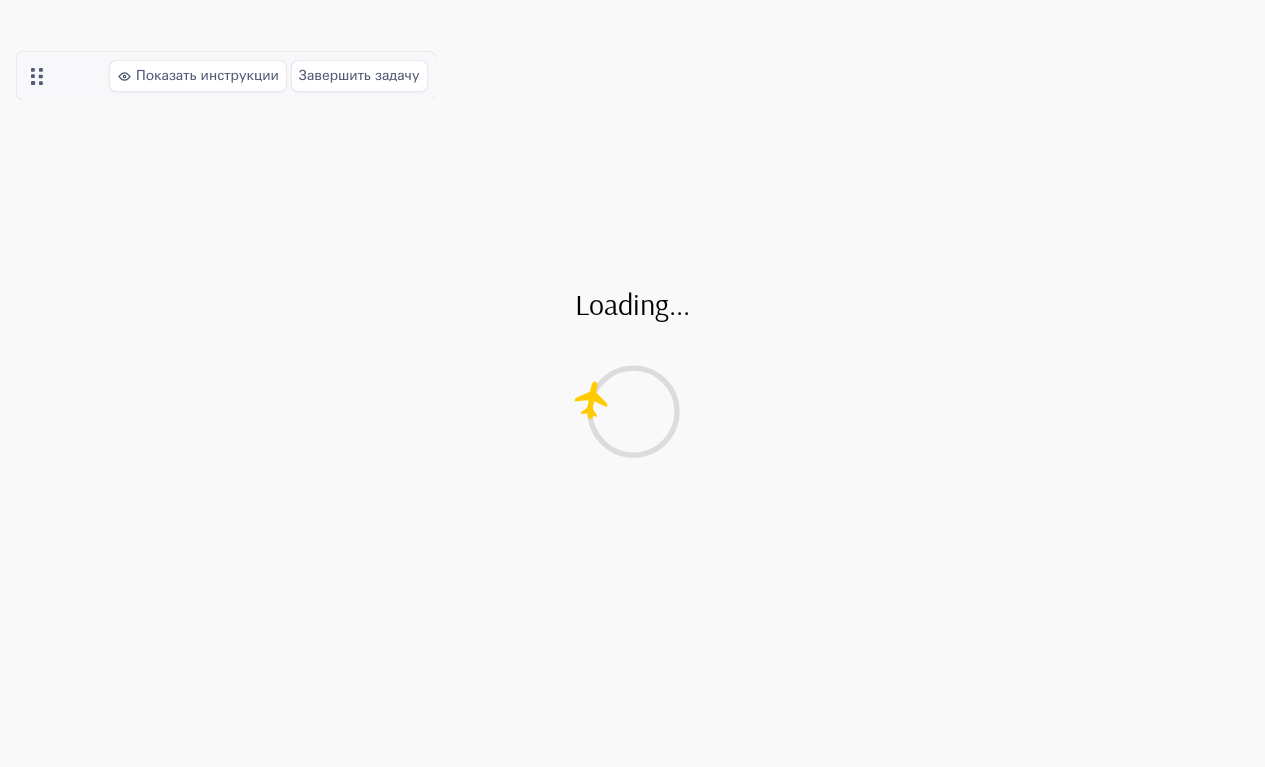 type on "*" 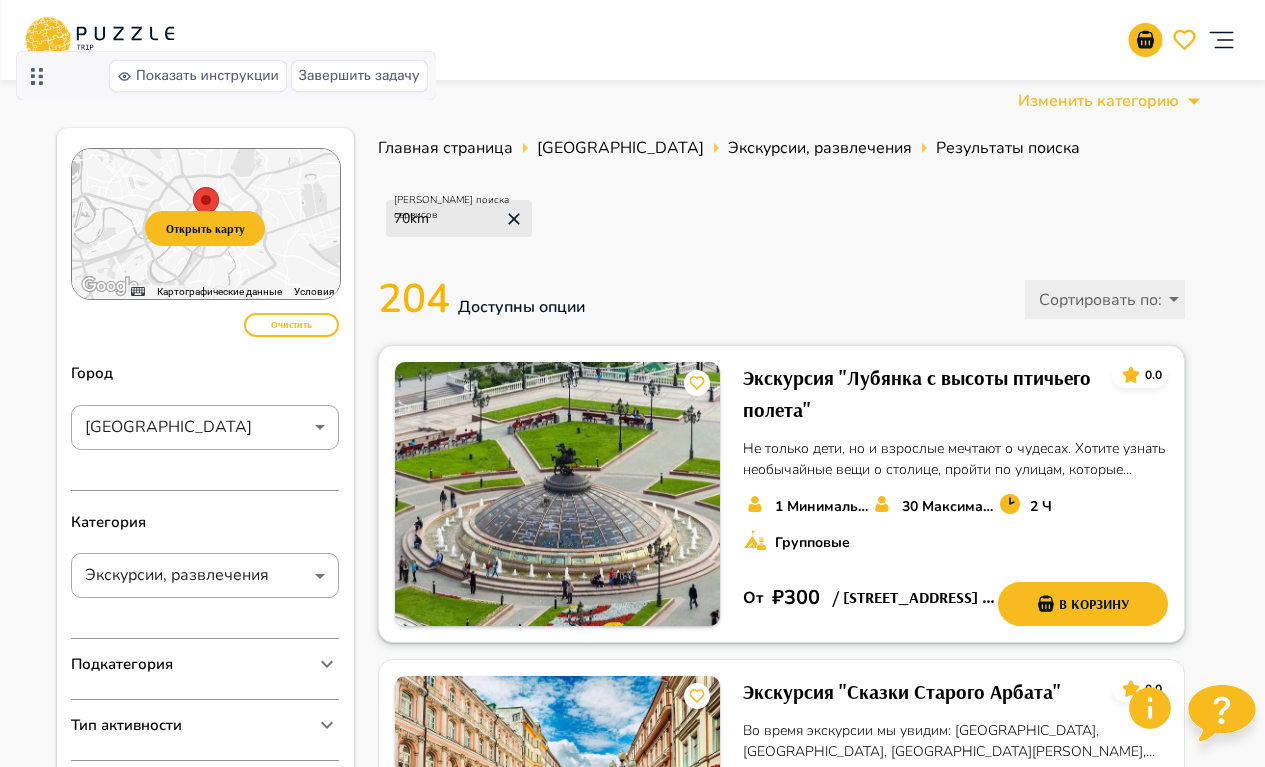 click at bounding box center (557, 494) 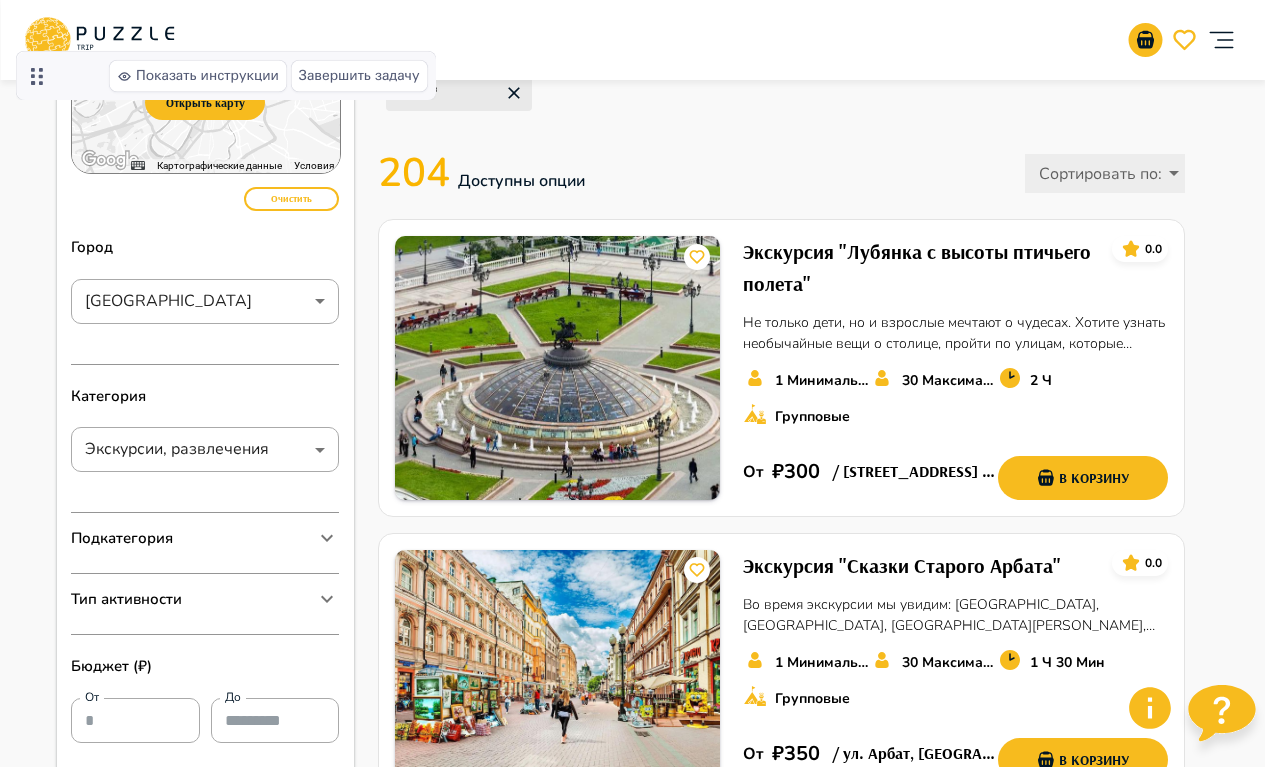 scroll, scrollTop: 200, scrollLeft: 0, axis: vertical 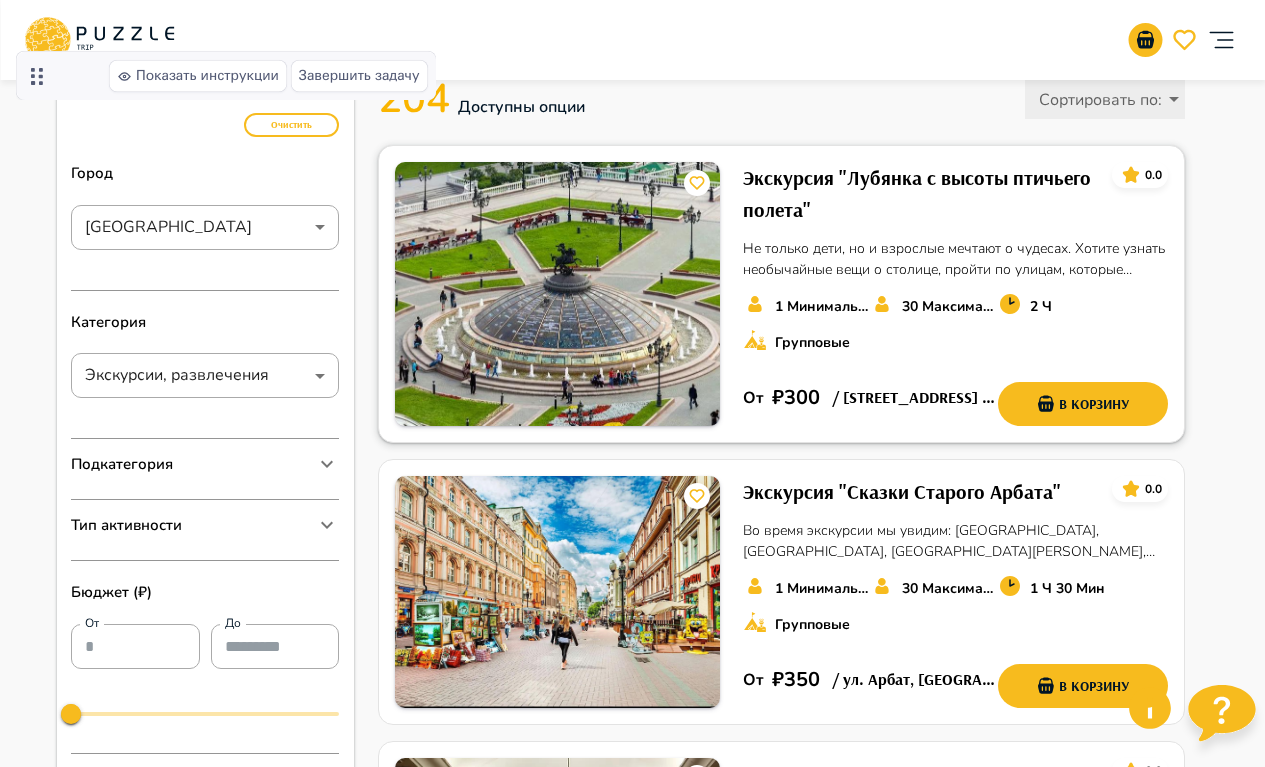 click at bounding box center (557, 294) 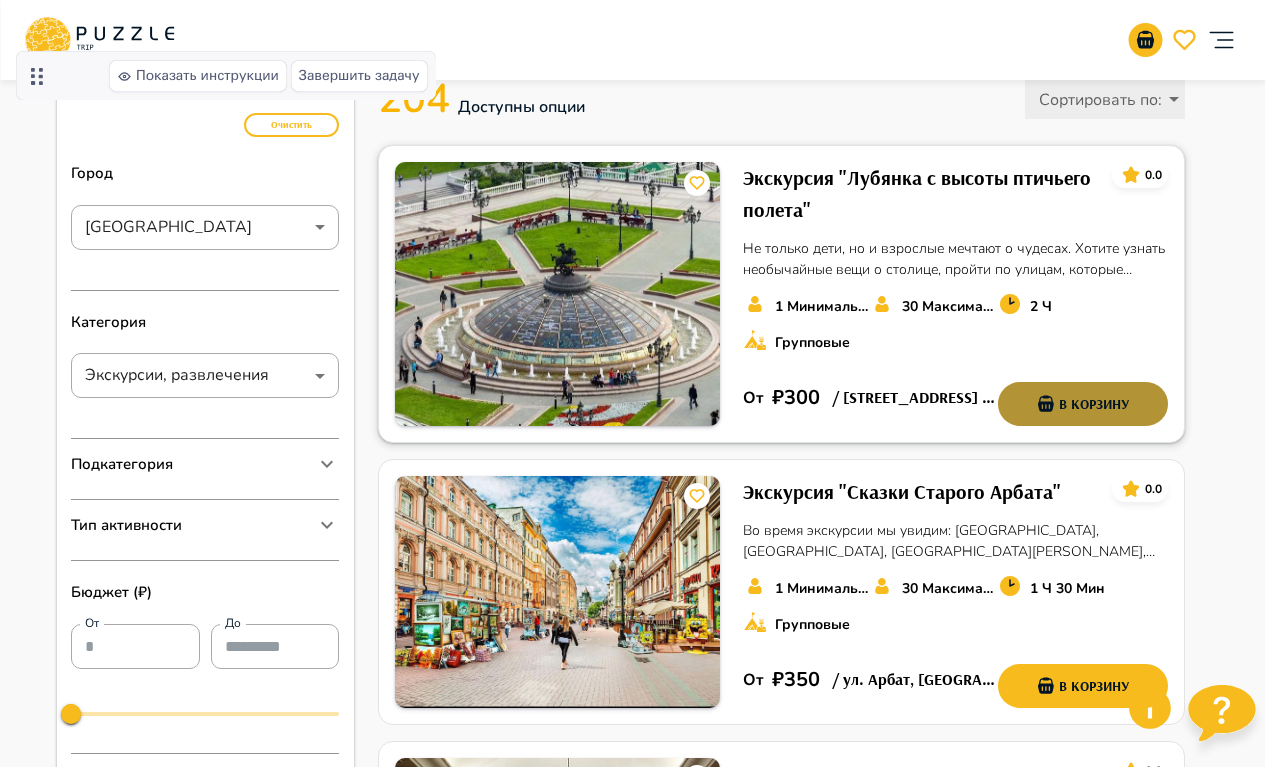 click on "В корзину" at bounding box center (1083, 404) 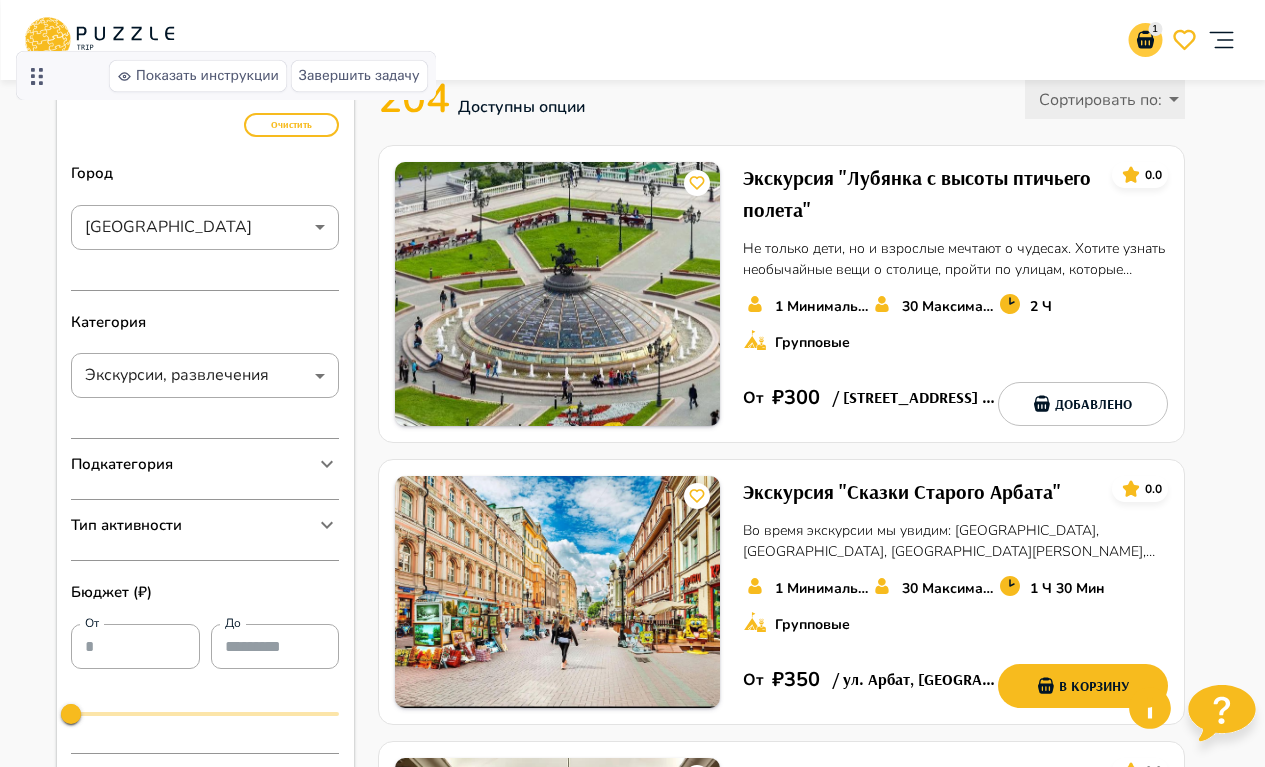 click 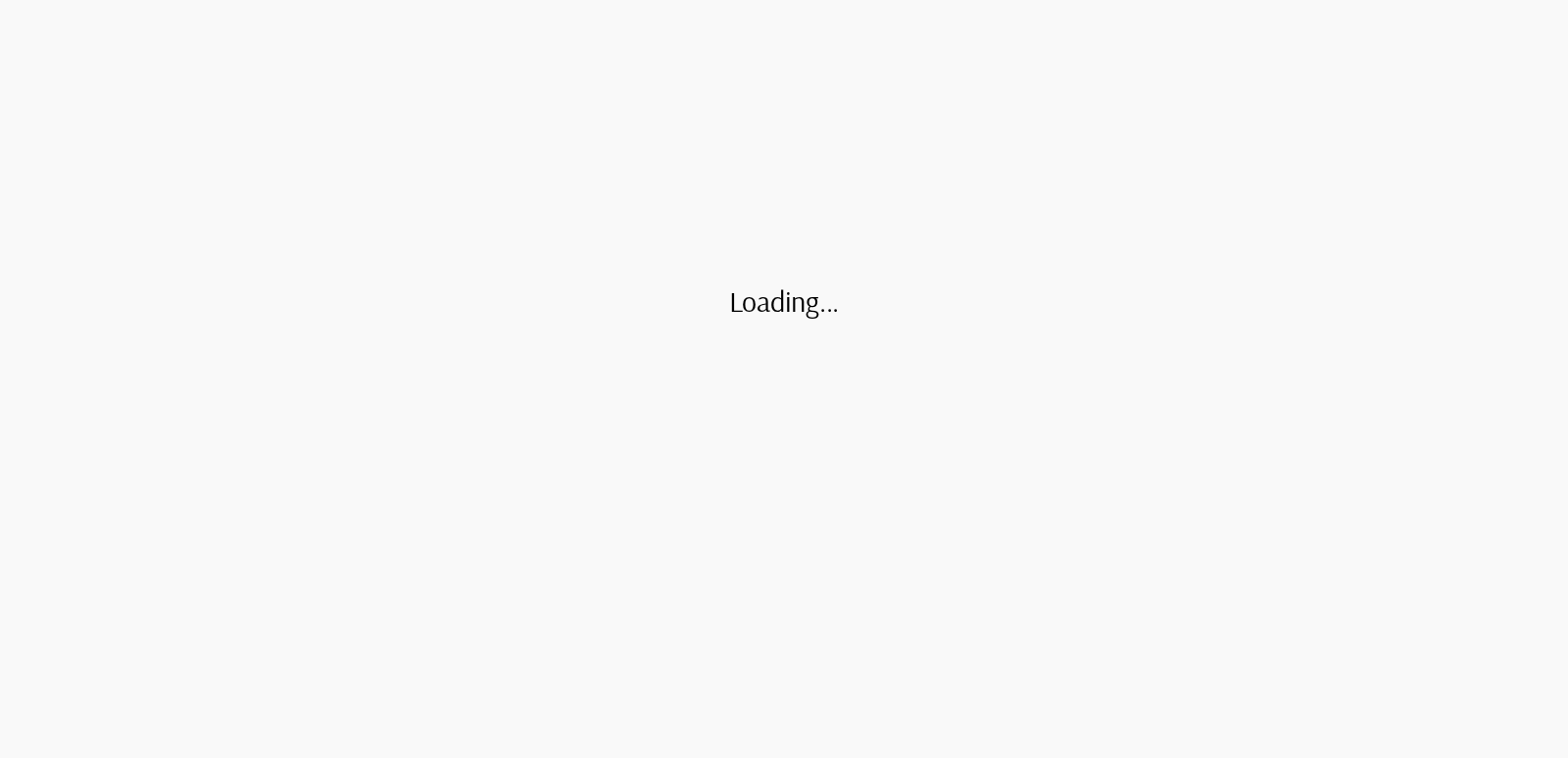 scroll, scrollTop: 0, scrollLeft: 0, axis: both 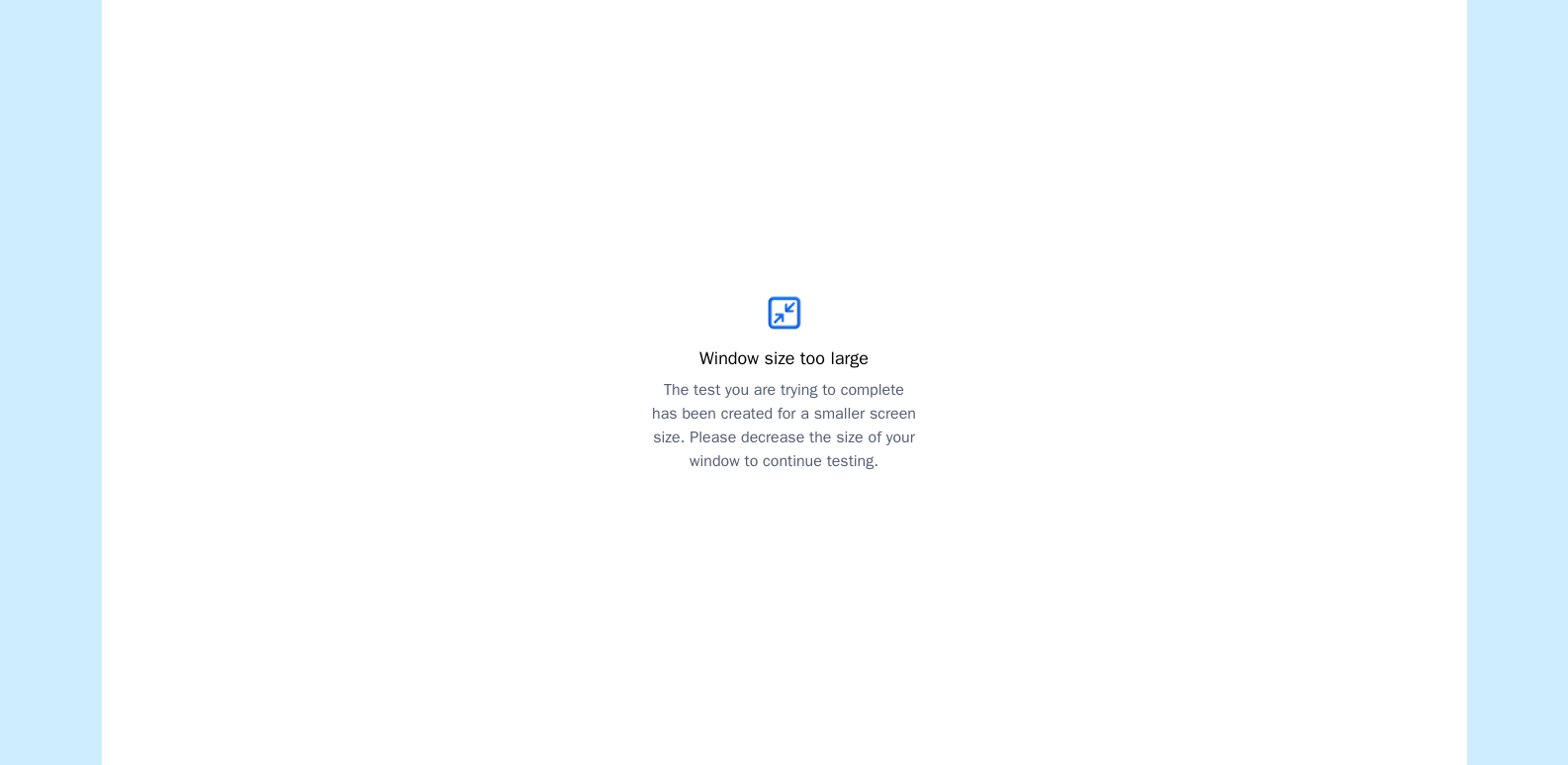 click at bounding box center (784, 313) 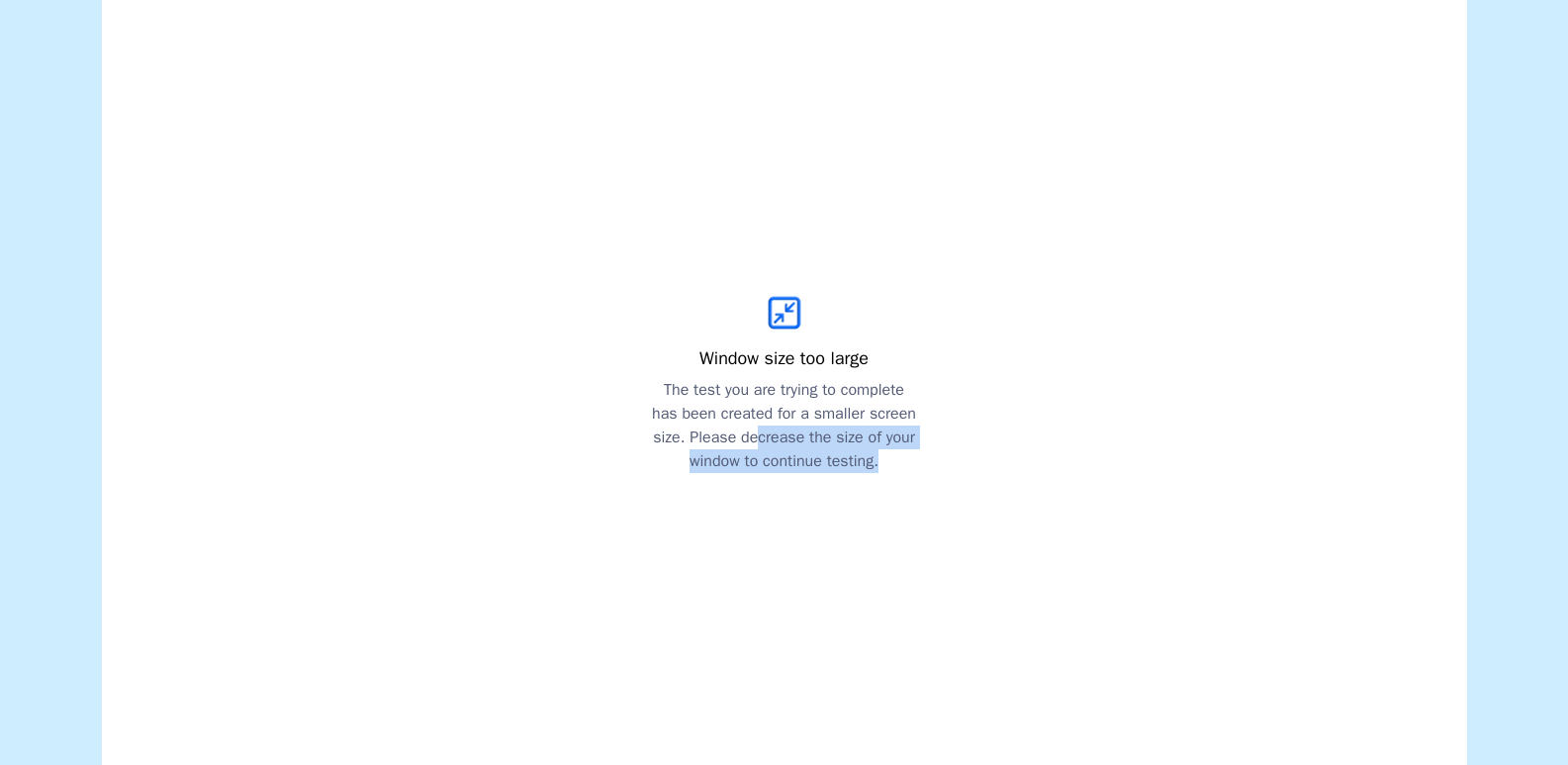 drag, startPoint x: 917, startPoint y: 466, endPoint x: 938, endPoint y: 514, distance: 52.392748 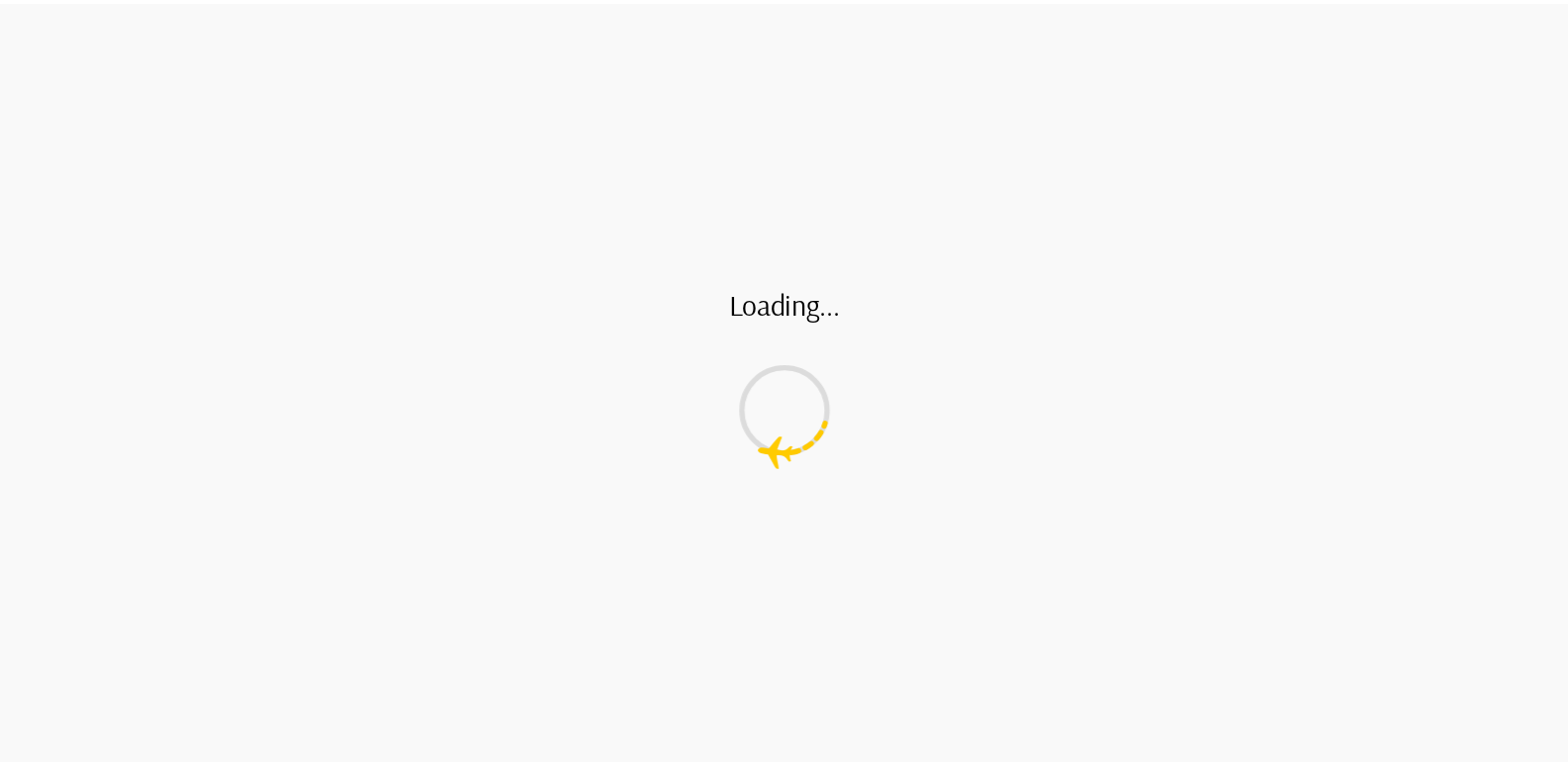 scroll, scrollTop: 0, scrollLeft: 0, axis: both 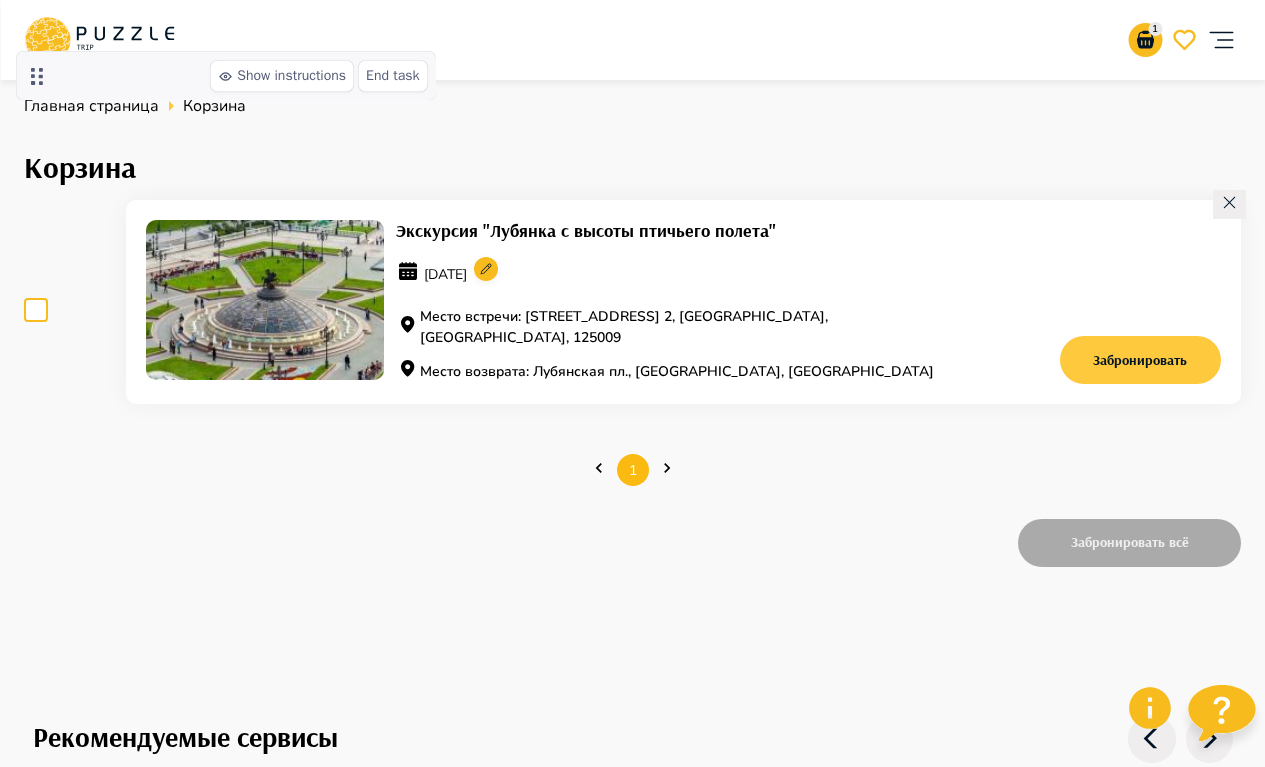click on "1" at bounding box center [633, 470] 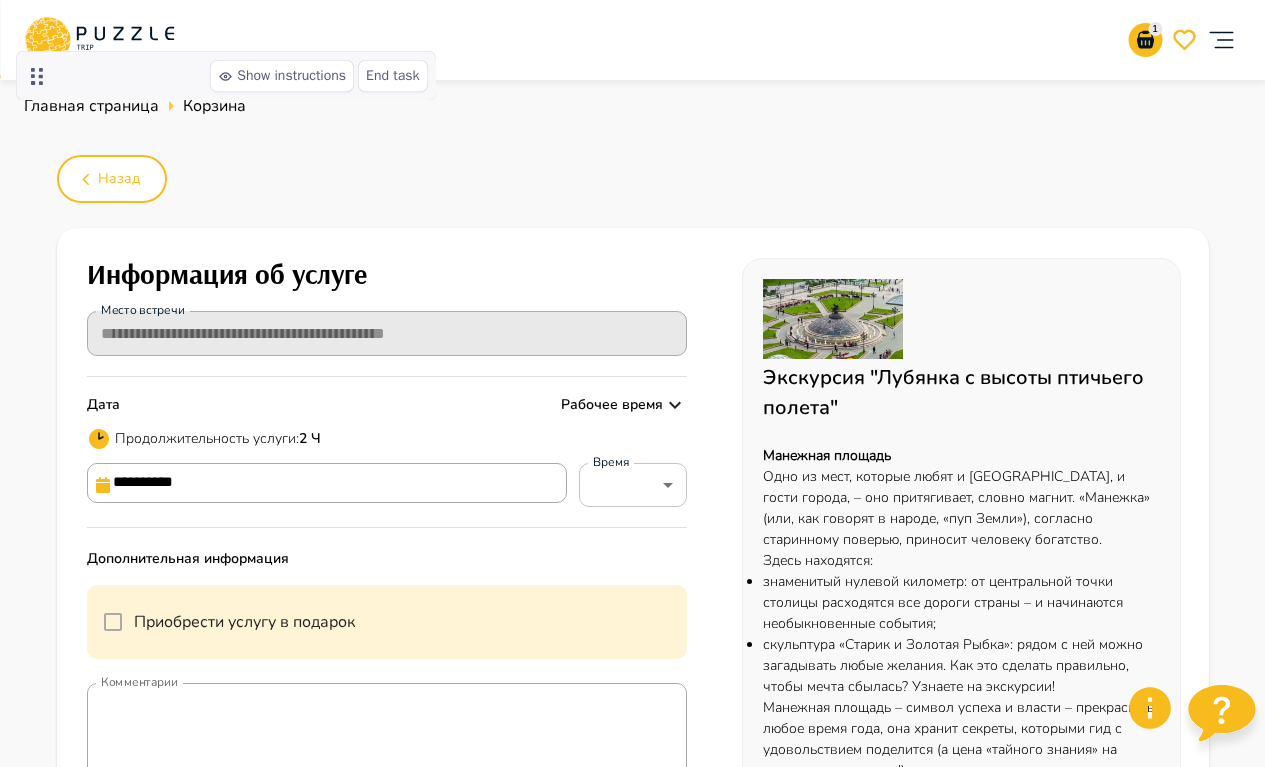type on "*****" 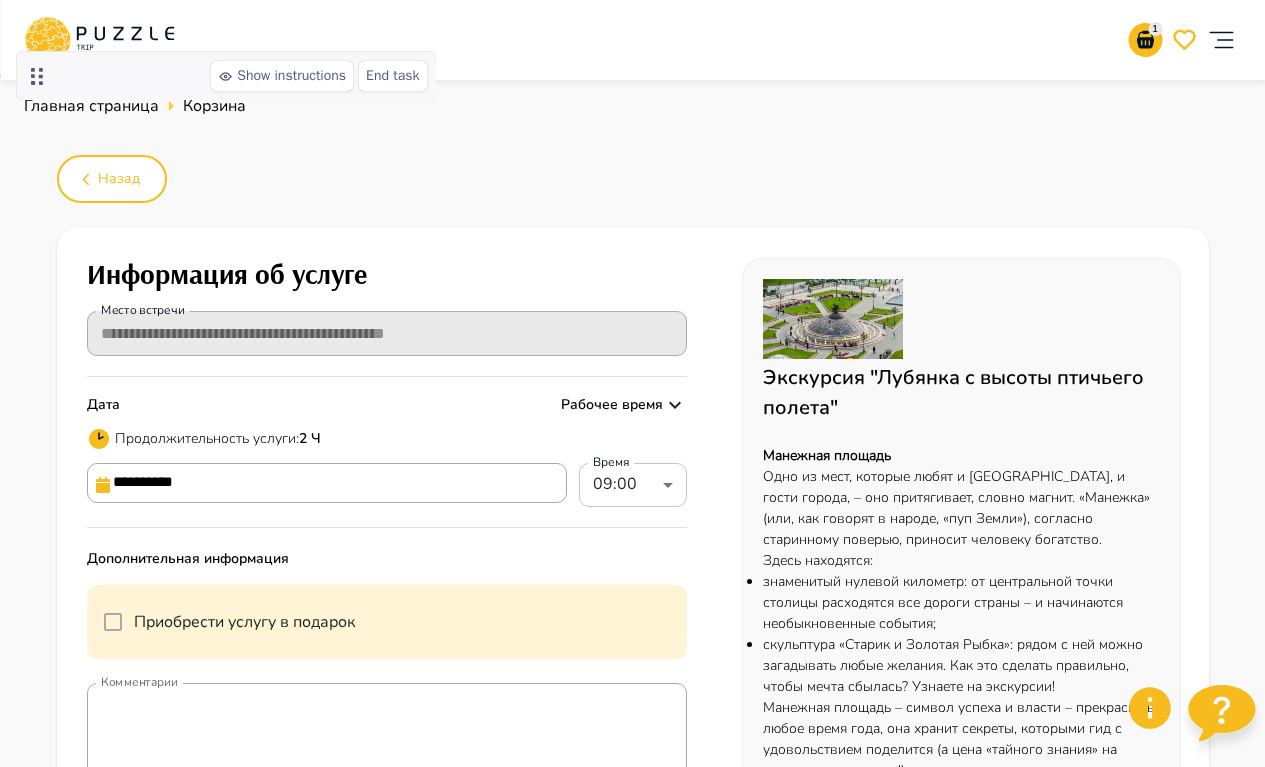 click on "**********" at bounding box center (632, 1131) 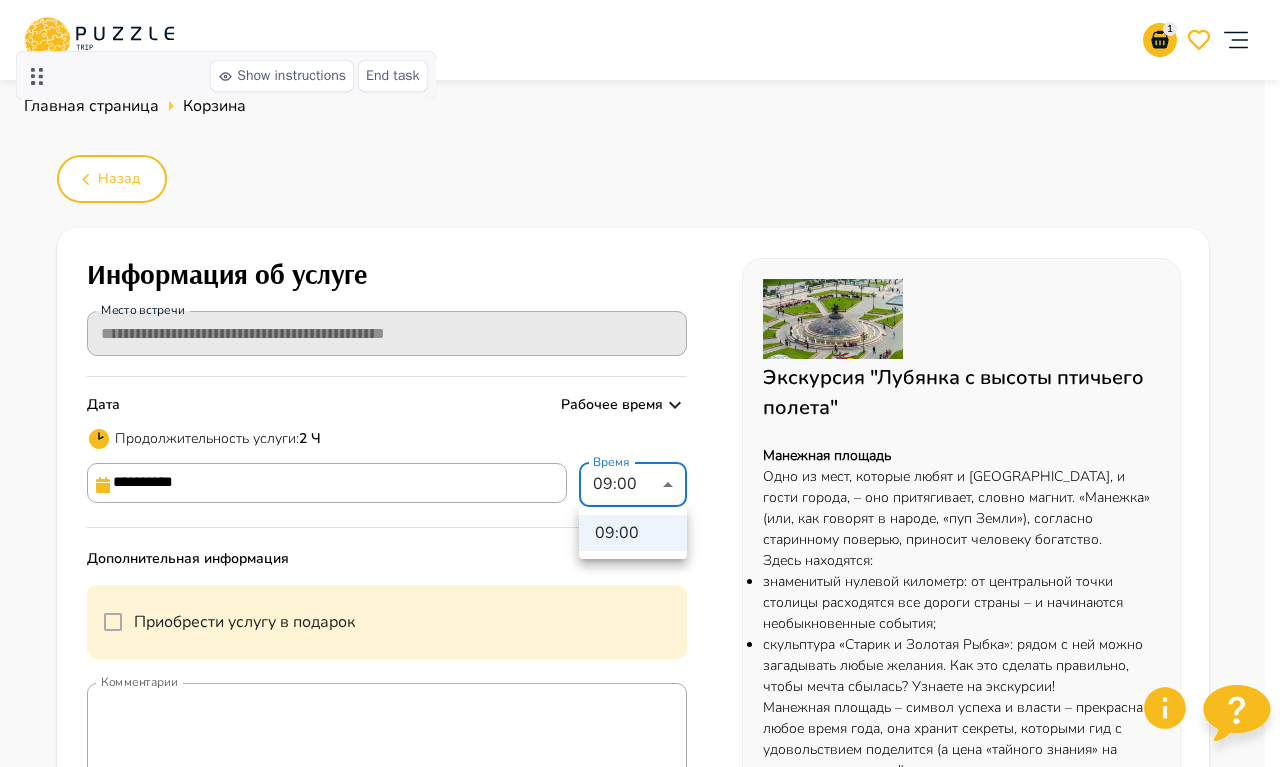 click at bounding box center [640, 383] 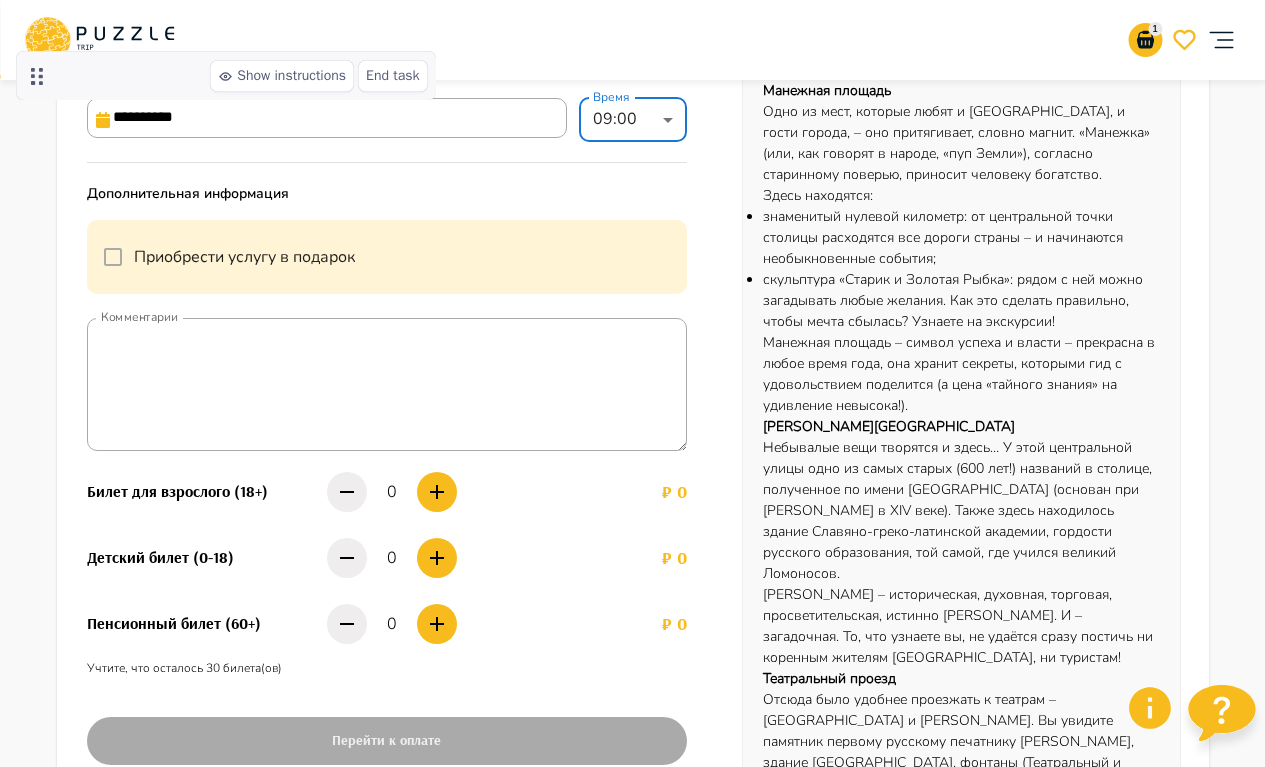 scroll, scrollTop: 400, scrollLeft: 0, axis: vertical 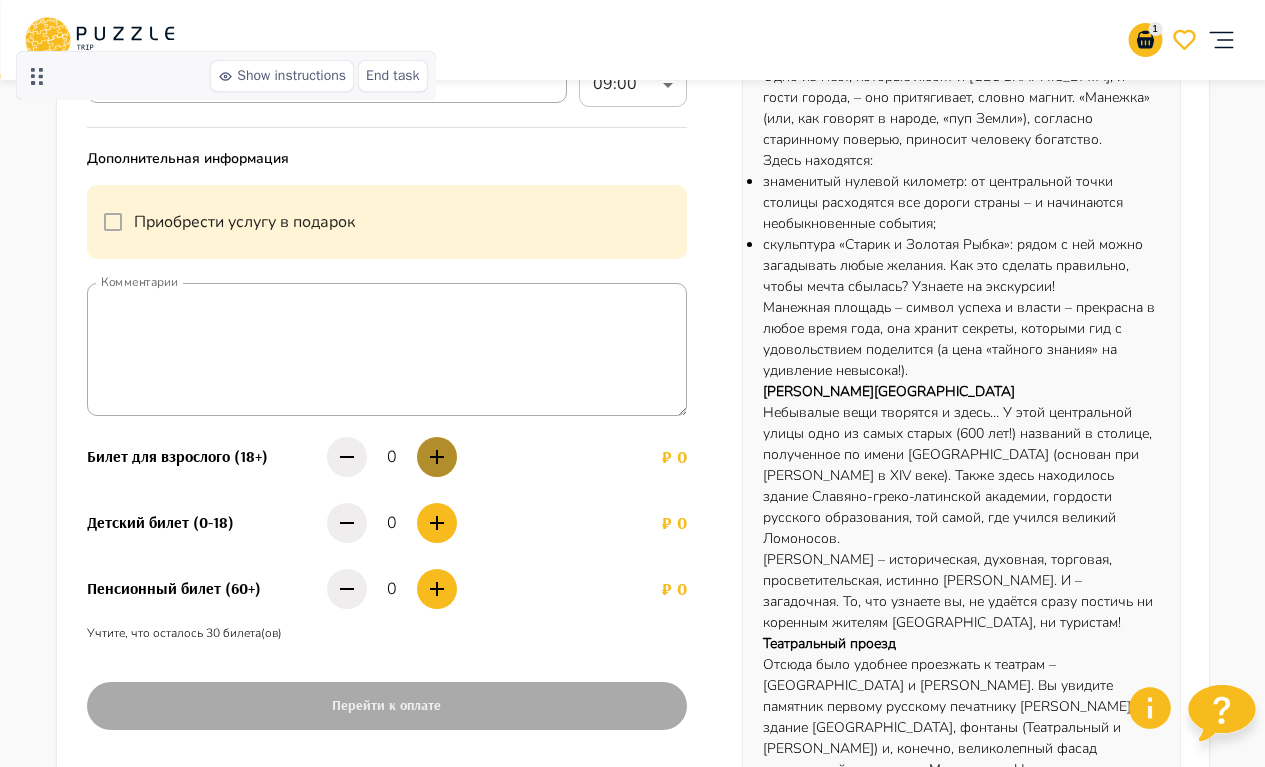 click 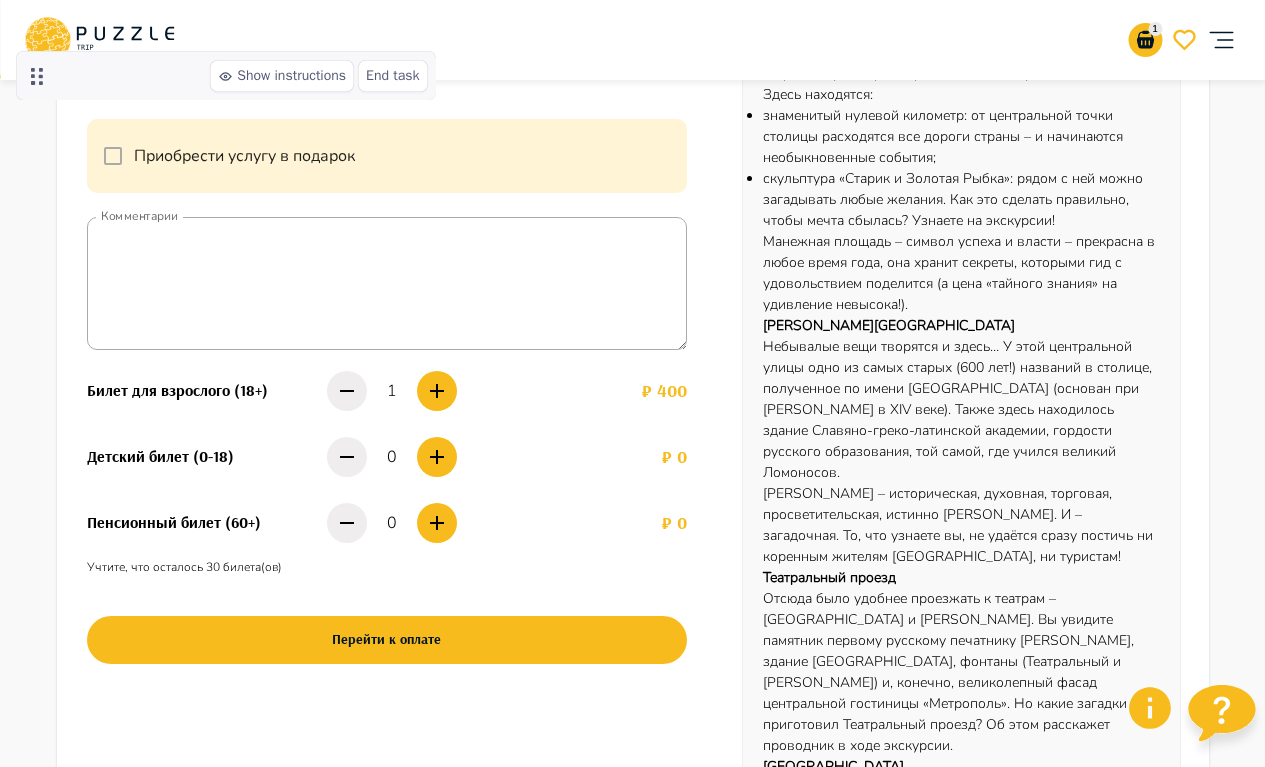 scroll, scrollTop: 500, scrollLeft: 0, axis: vertical 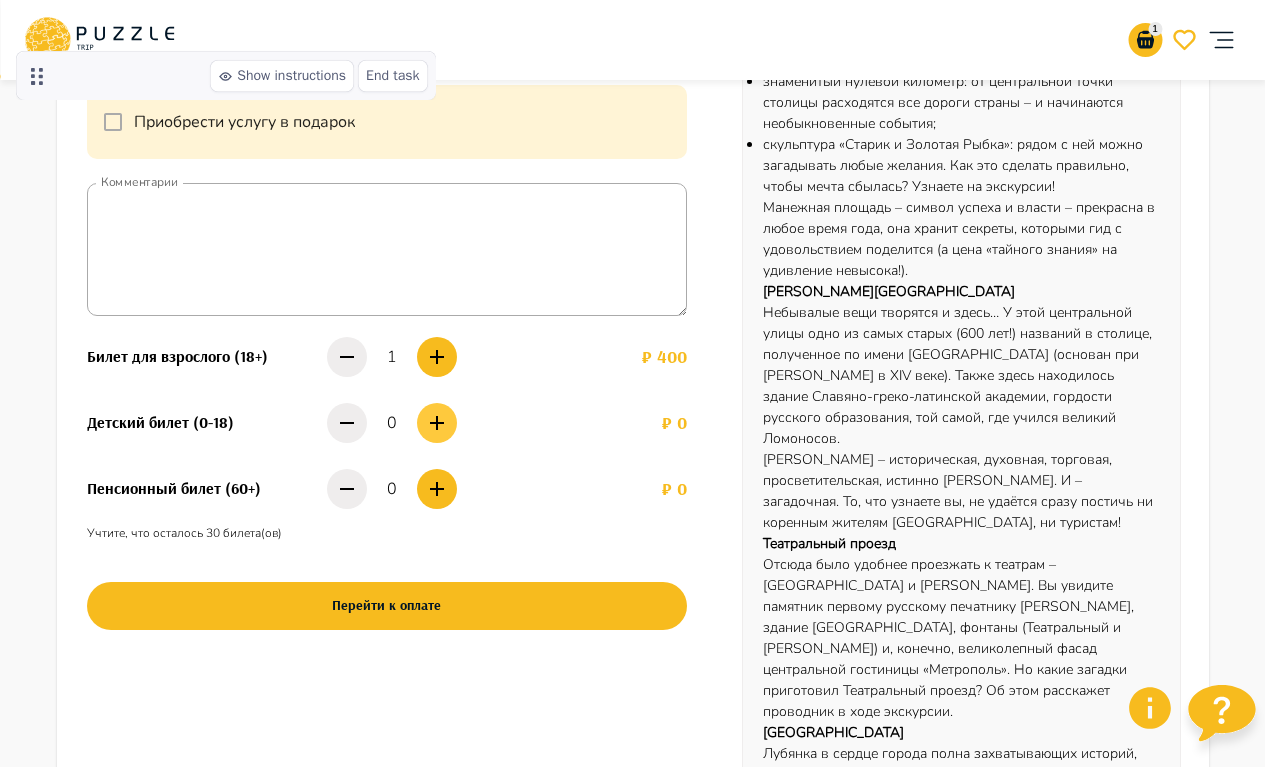 click at bounding box center (437, 423) 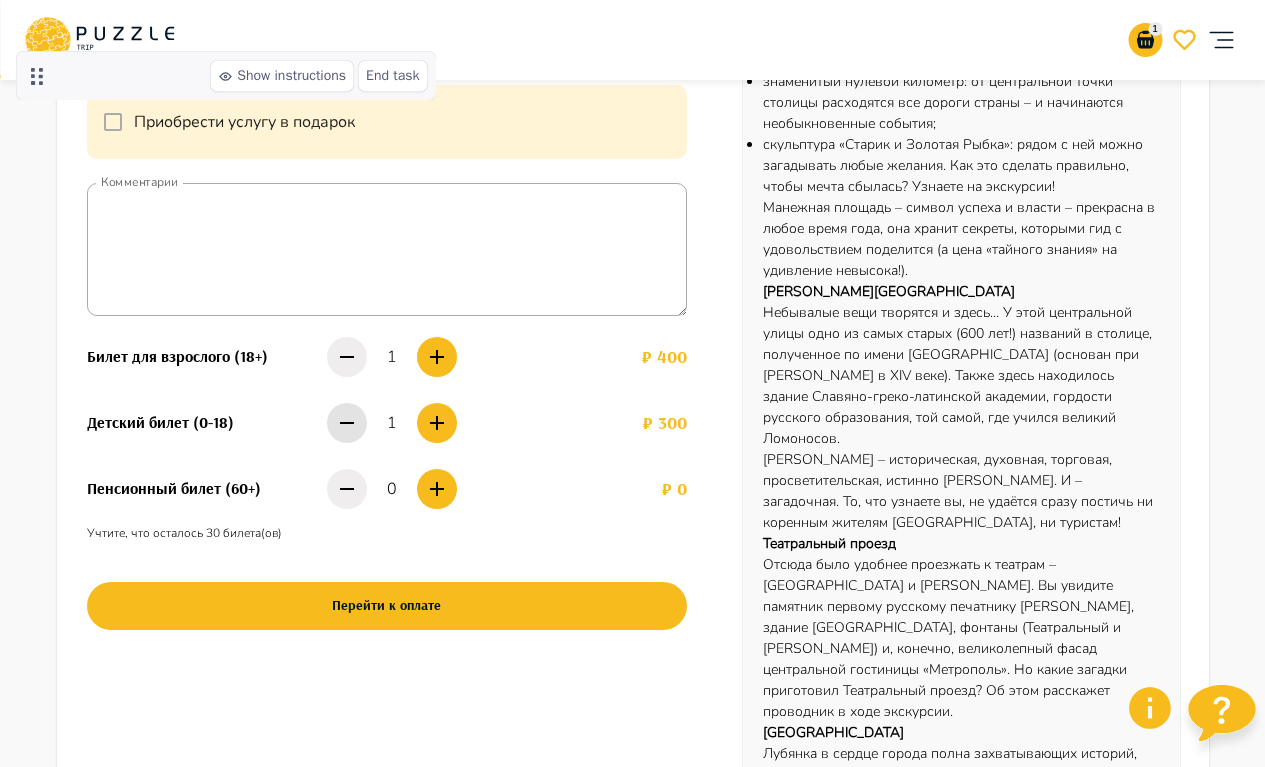 click 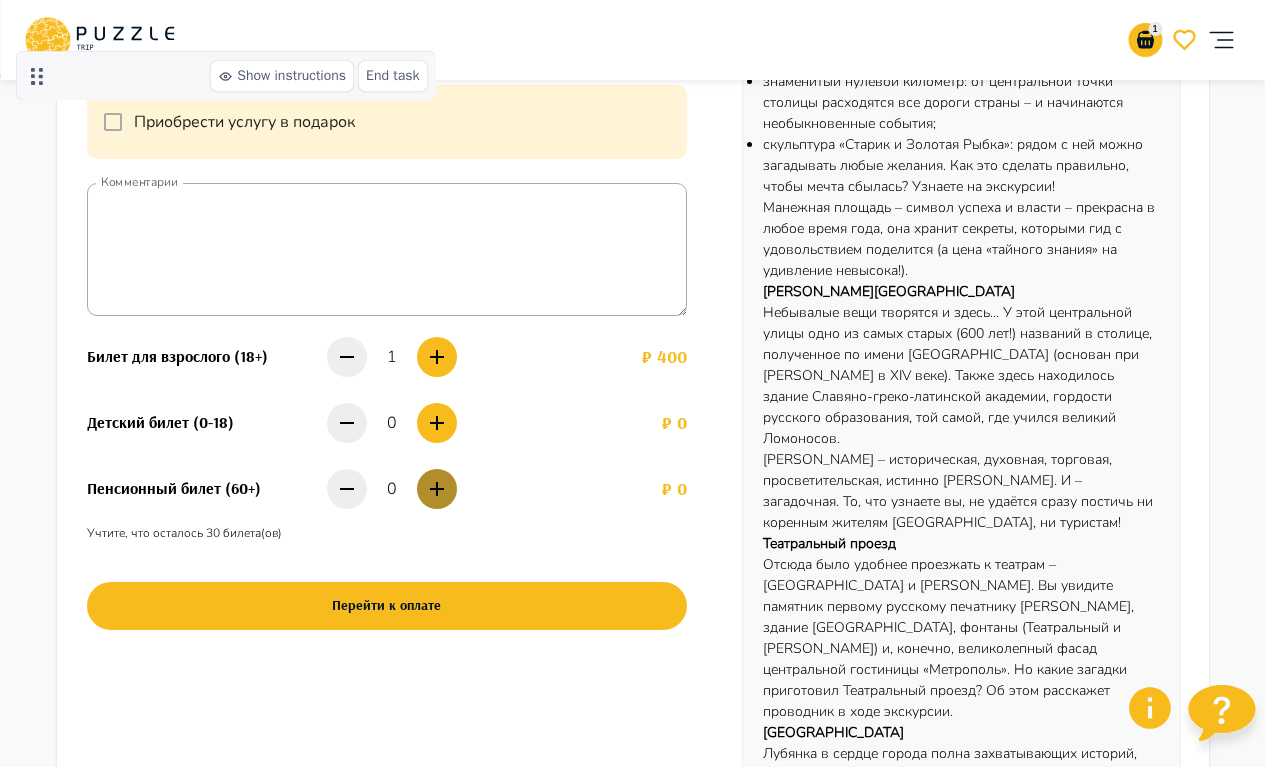 click 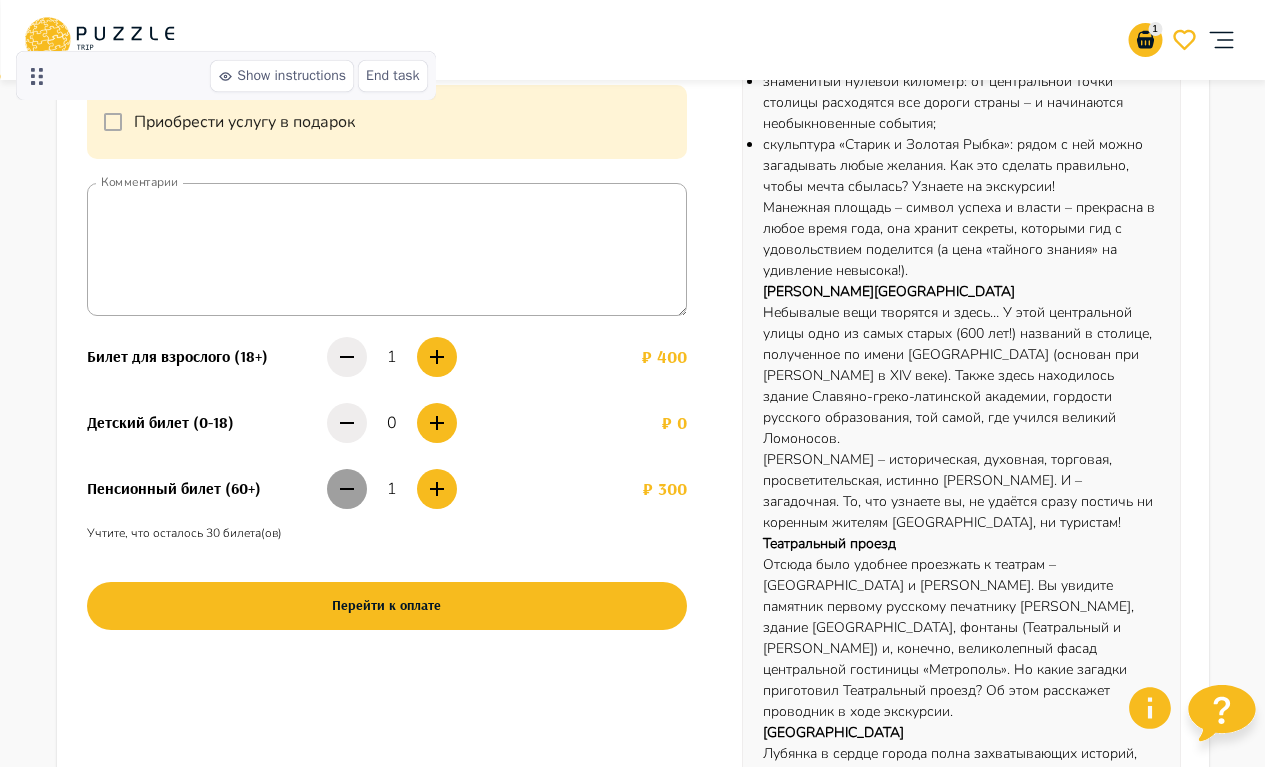 click 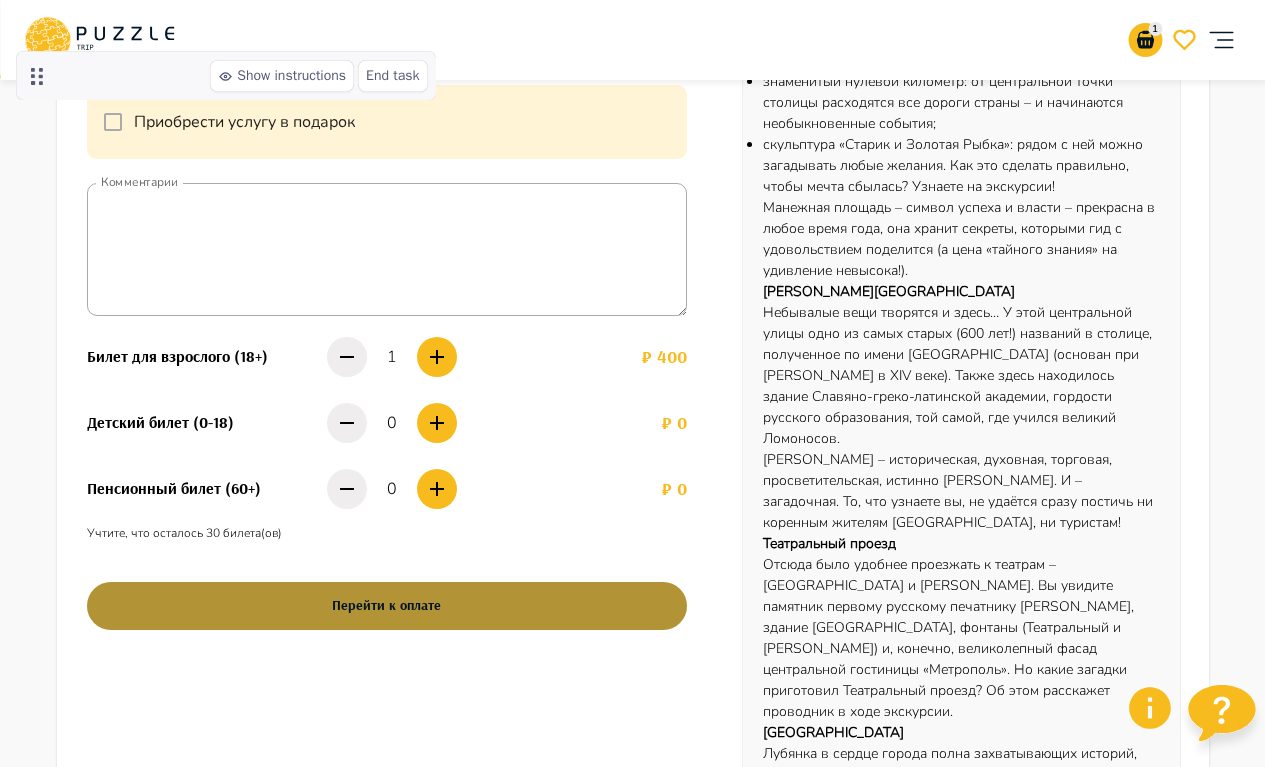 click on "Перейти к оплате" at bounding box center [387, 606] 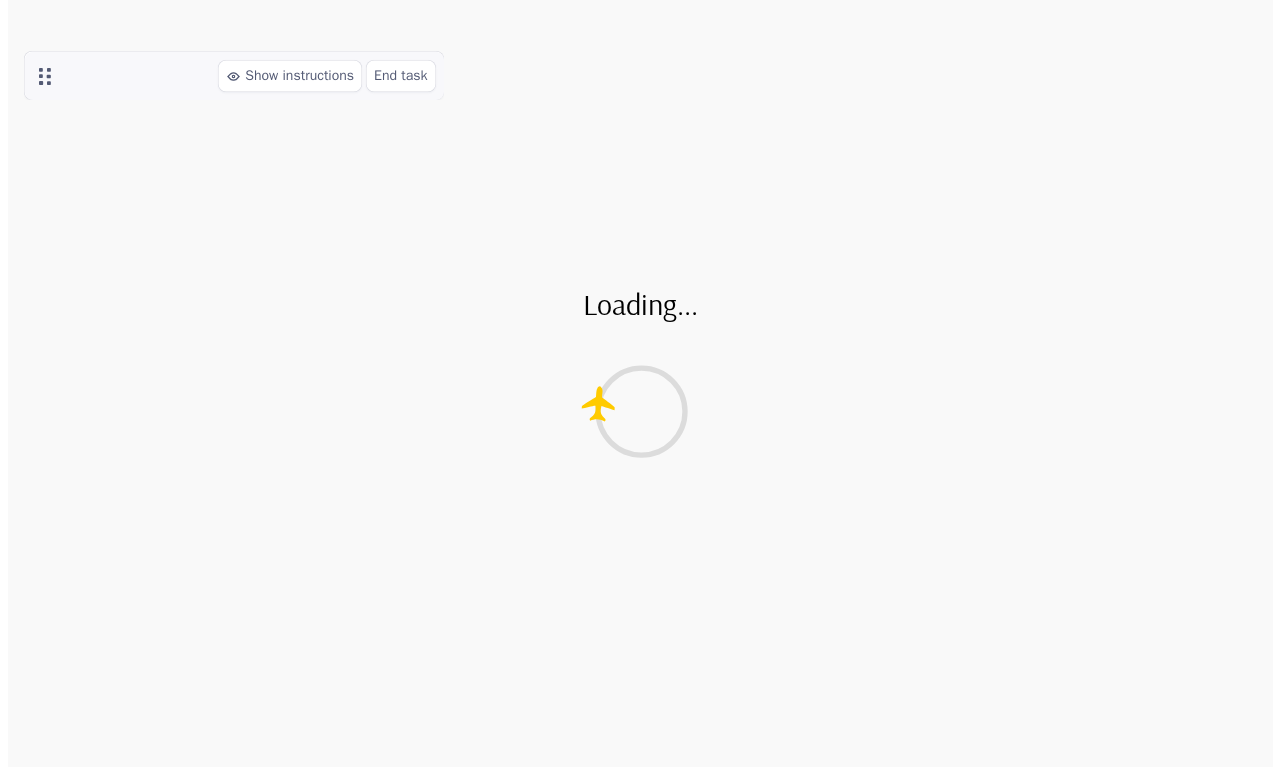 scroll, scrollTop: 0, scrollLeft: 0, axis: both 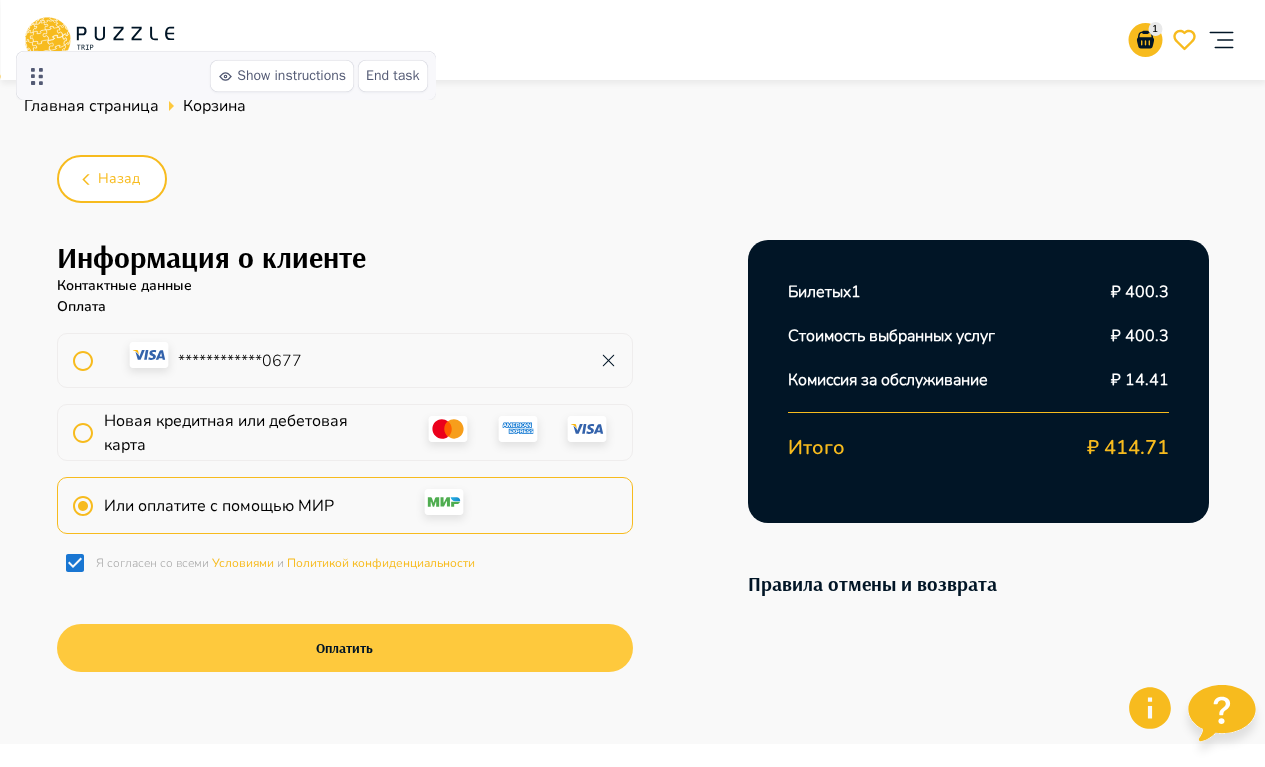 click on "Оплатить" at bounding box center [345, 648] 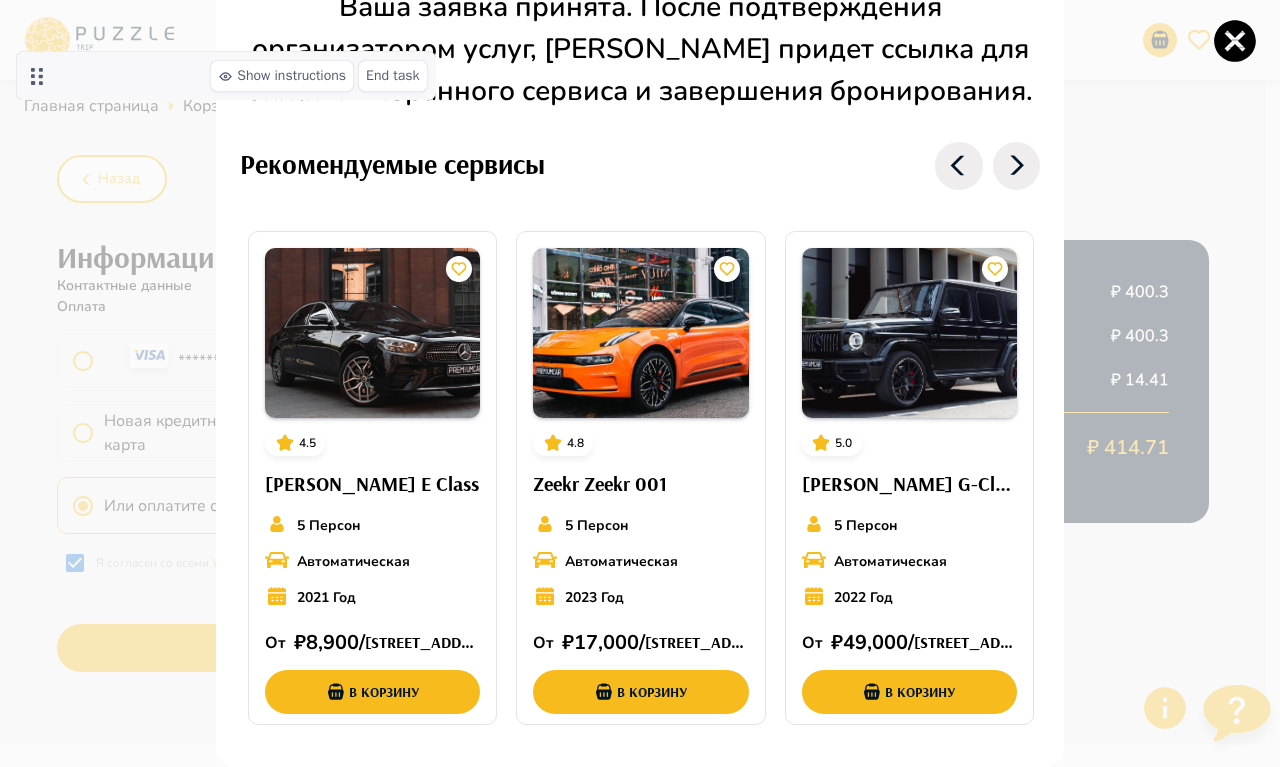 scroll, scrollTop: 0, scrollLeft: 0, axis: both 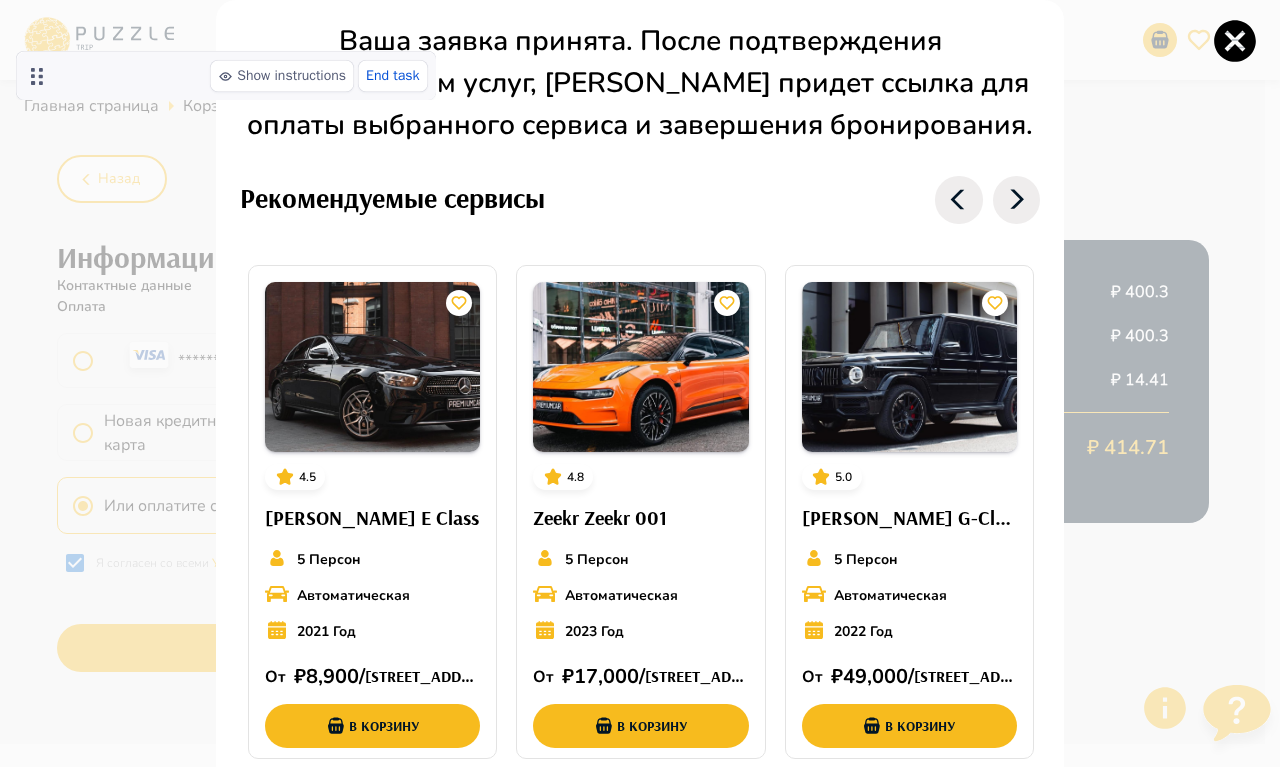 click on "End task" at bounding box center [392, 76] 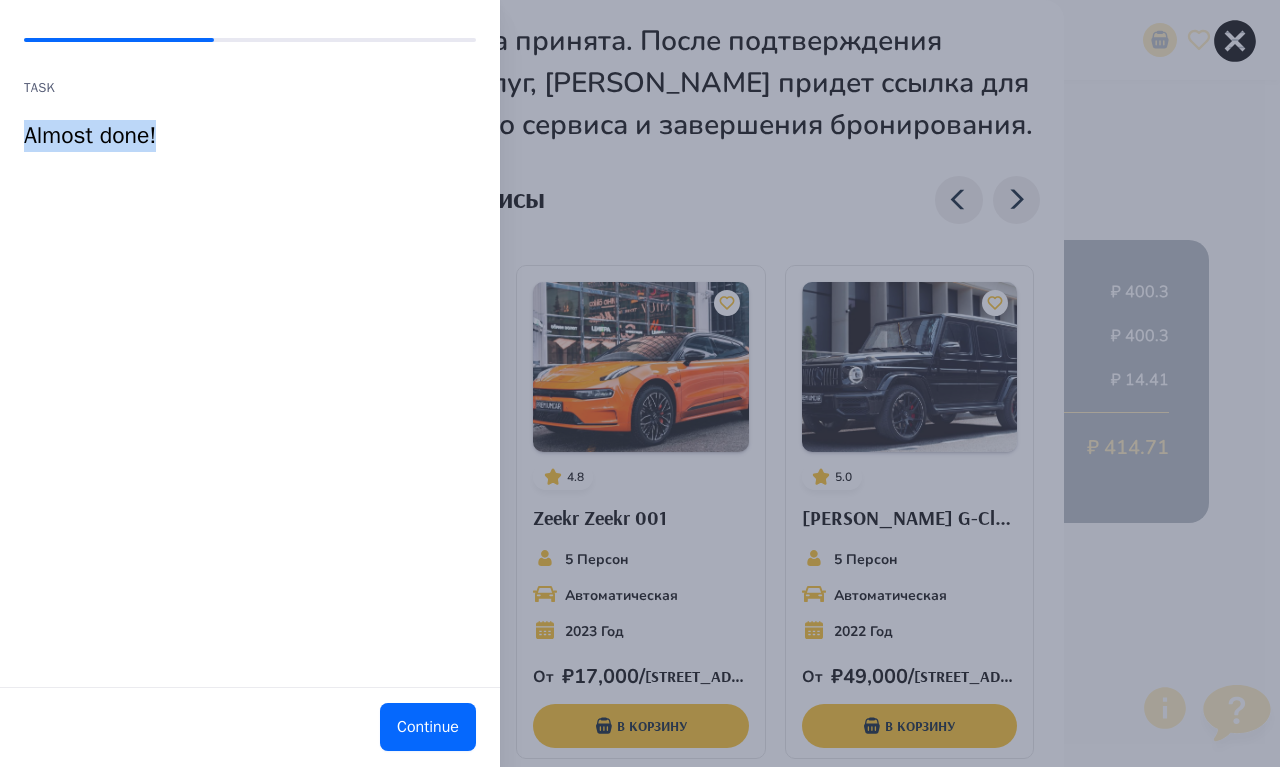 drag, startPoint x: 26, startPoint y: 139, endPoint x: 170, endPoint y: 141, distance: 144.01389 